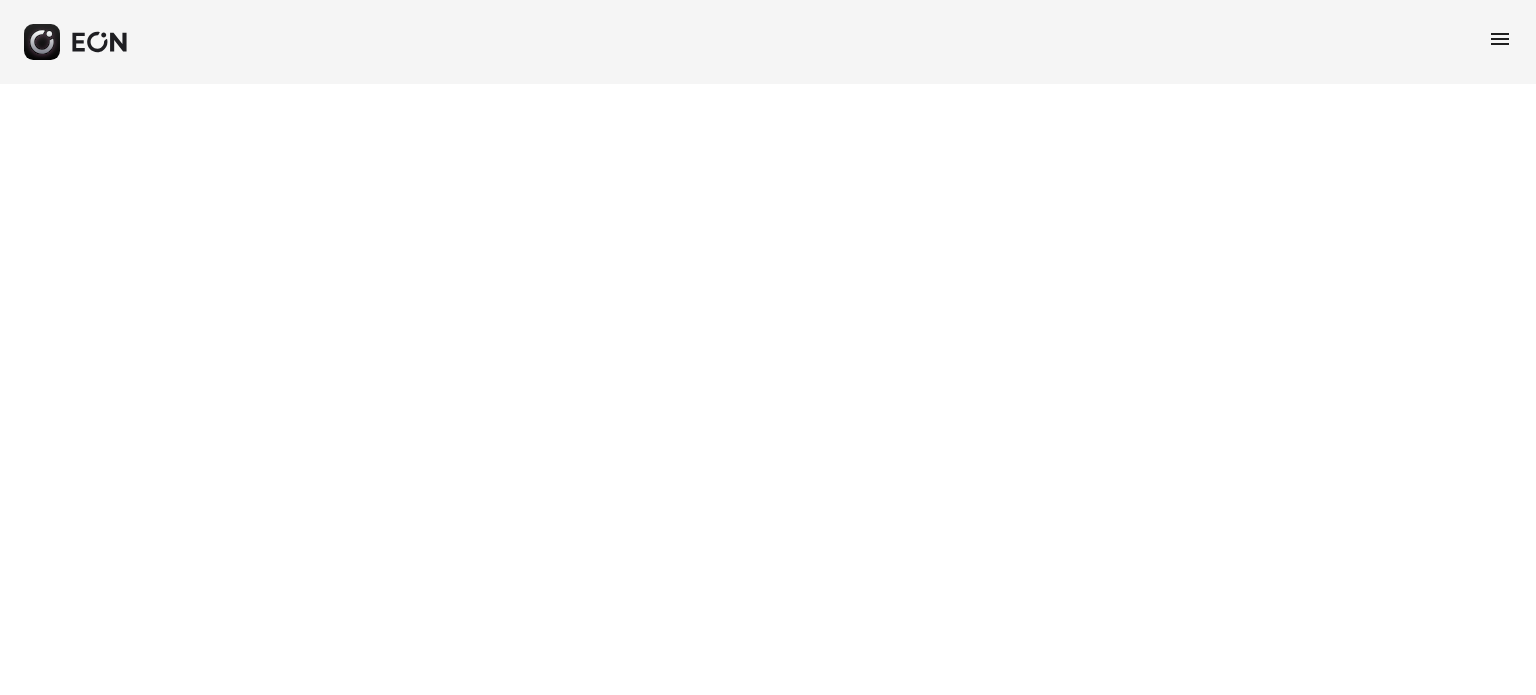 scroll, scrollTop: 0, scrollLeft: 0, axis: both 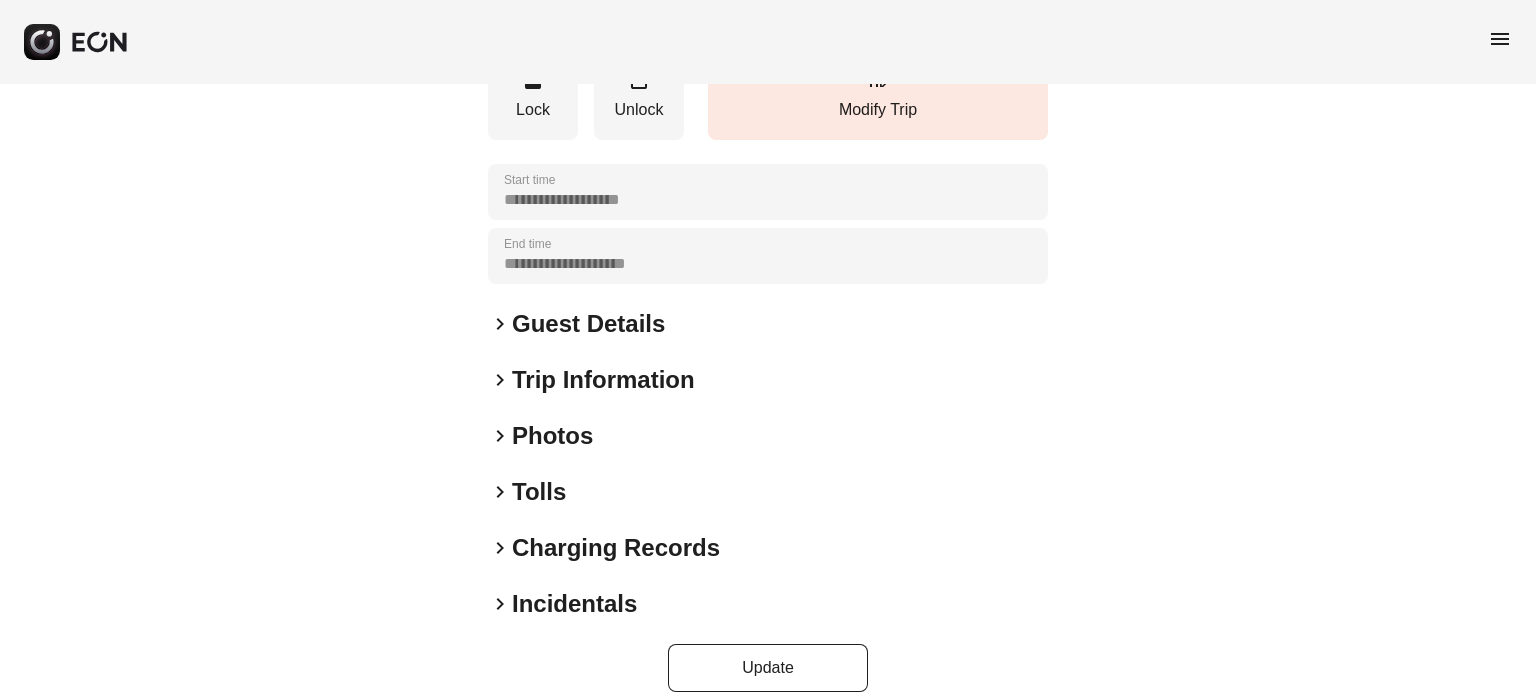 click on "Photos" at bounding box center (552, 436) 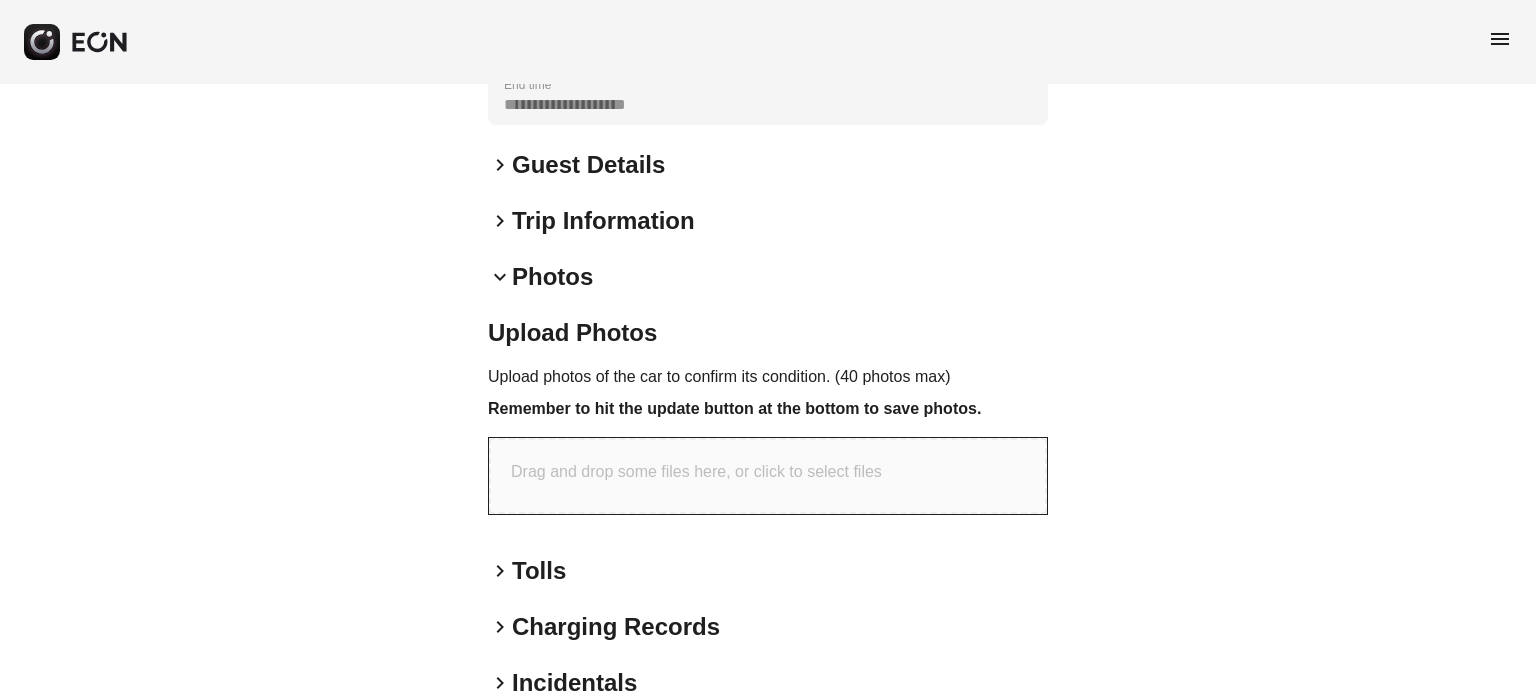 scroll, scrollTop: 538, scrollLeft: 0, axis: vertical 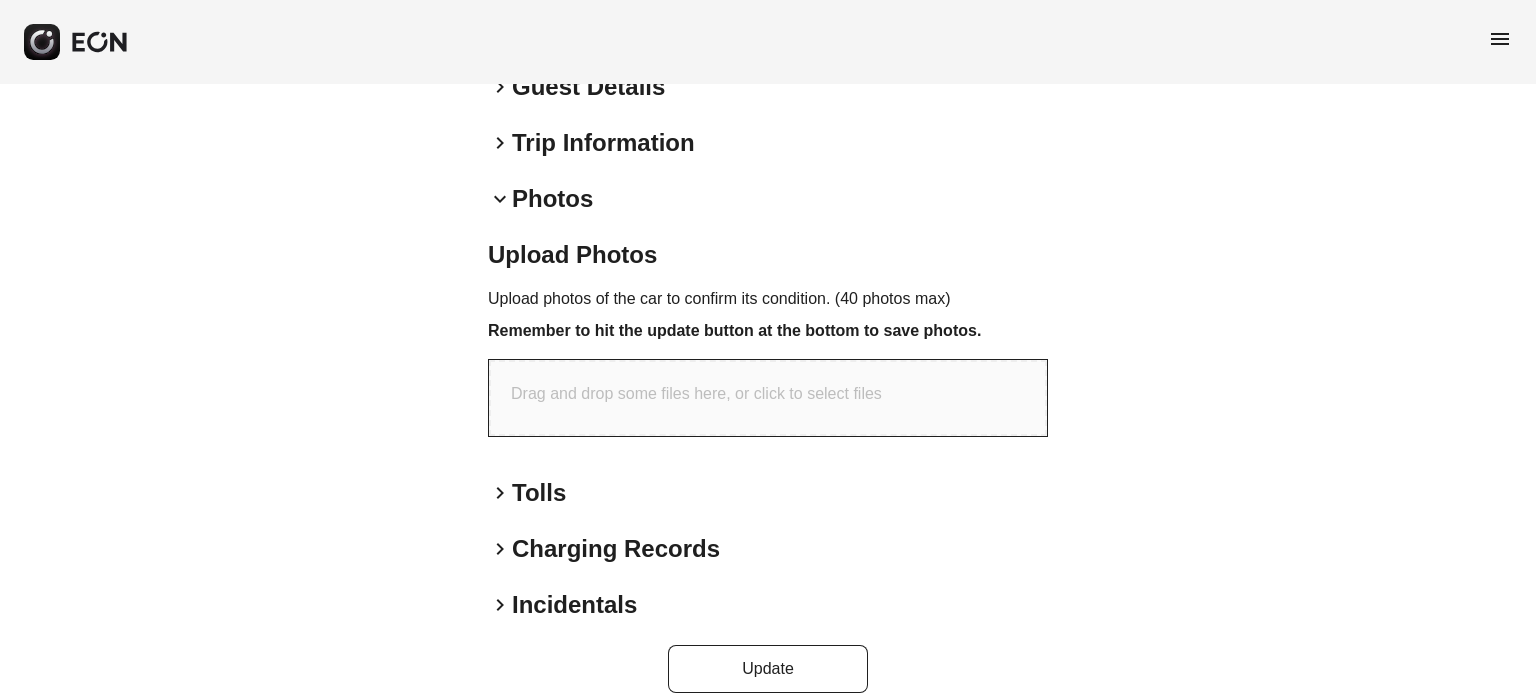click on "Drag and drop some files here, or click to select files" at bounding box center (696, 394) 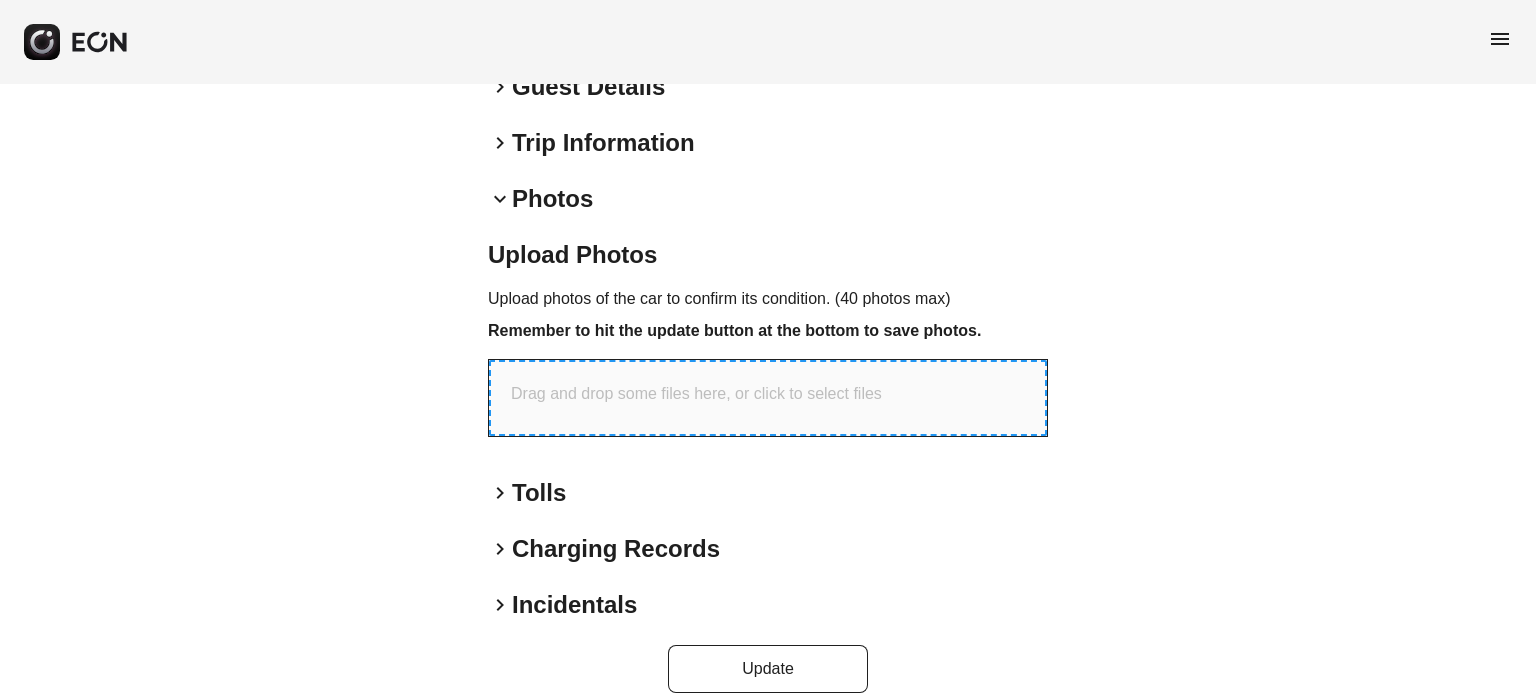 type on "**********" 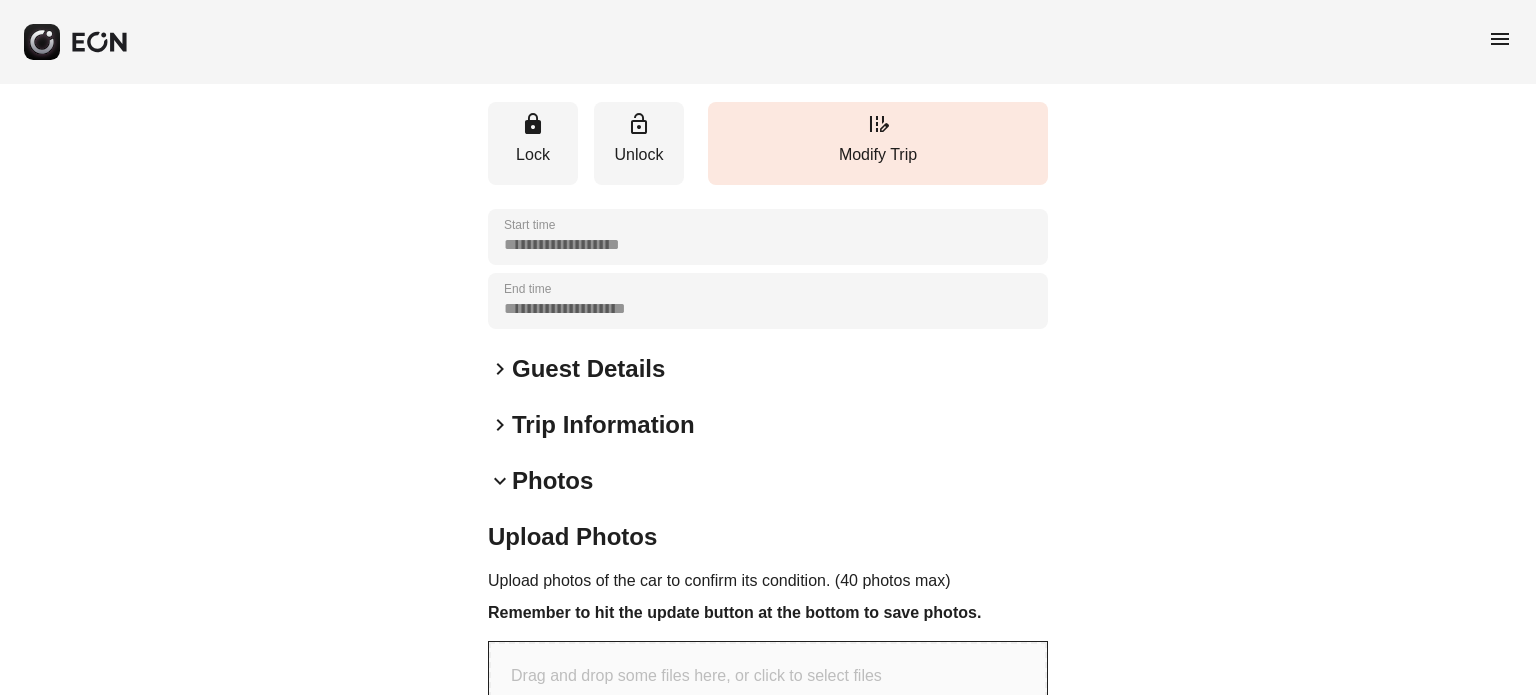 scroll, scrollTop: 700, scrollLeft: 0, axis: vertical 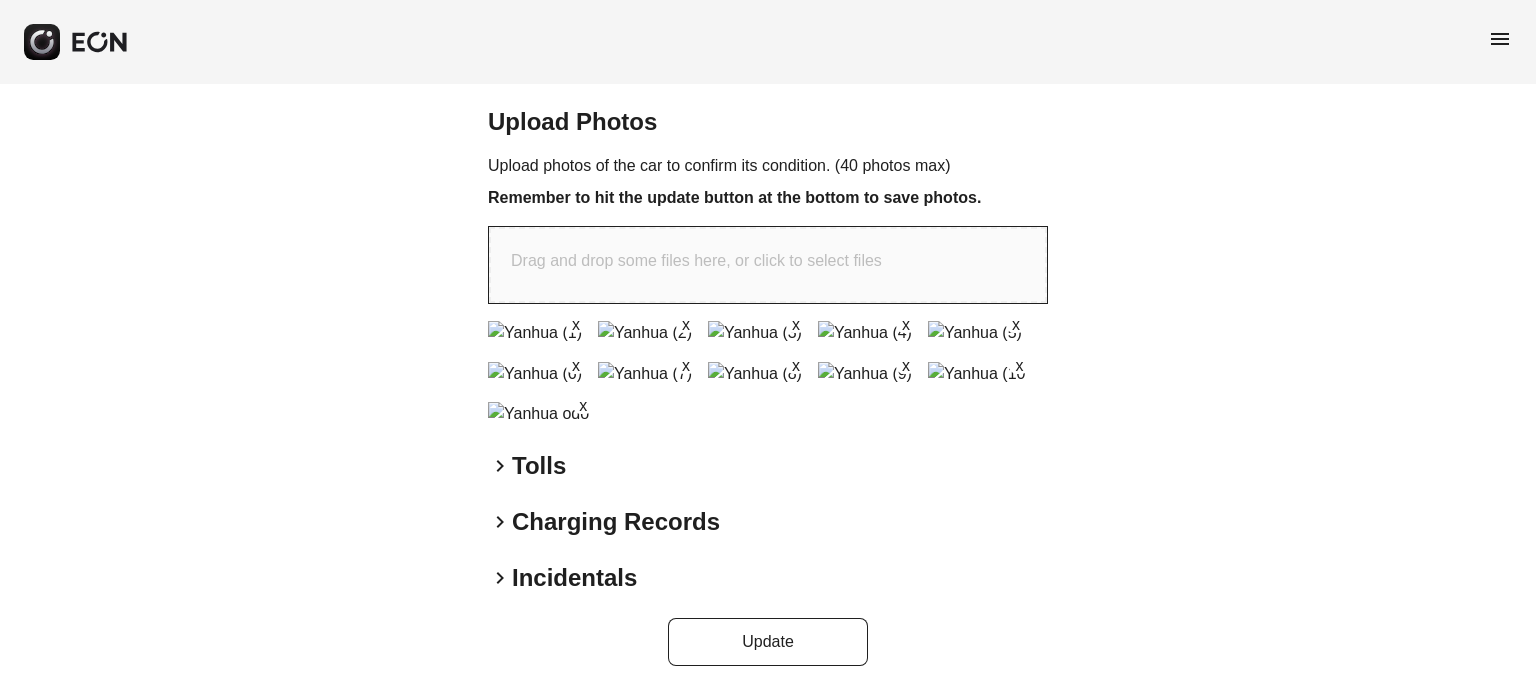 click on "x x x x x x x x x x x" at bounding box center (768, 373) 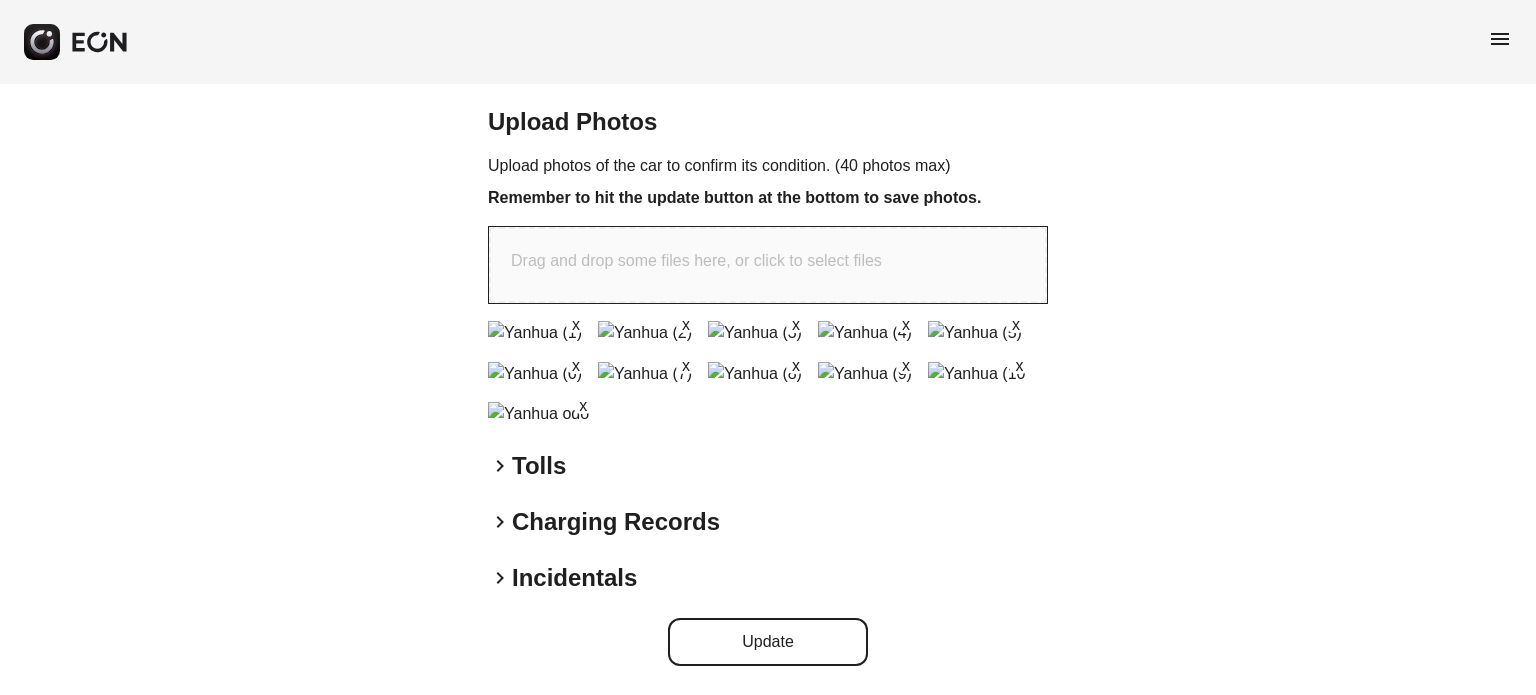 click on "Update" at bounding box center (768, 642) 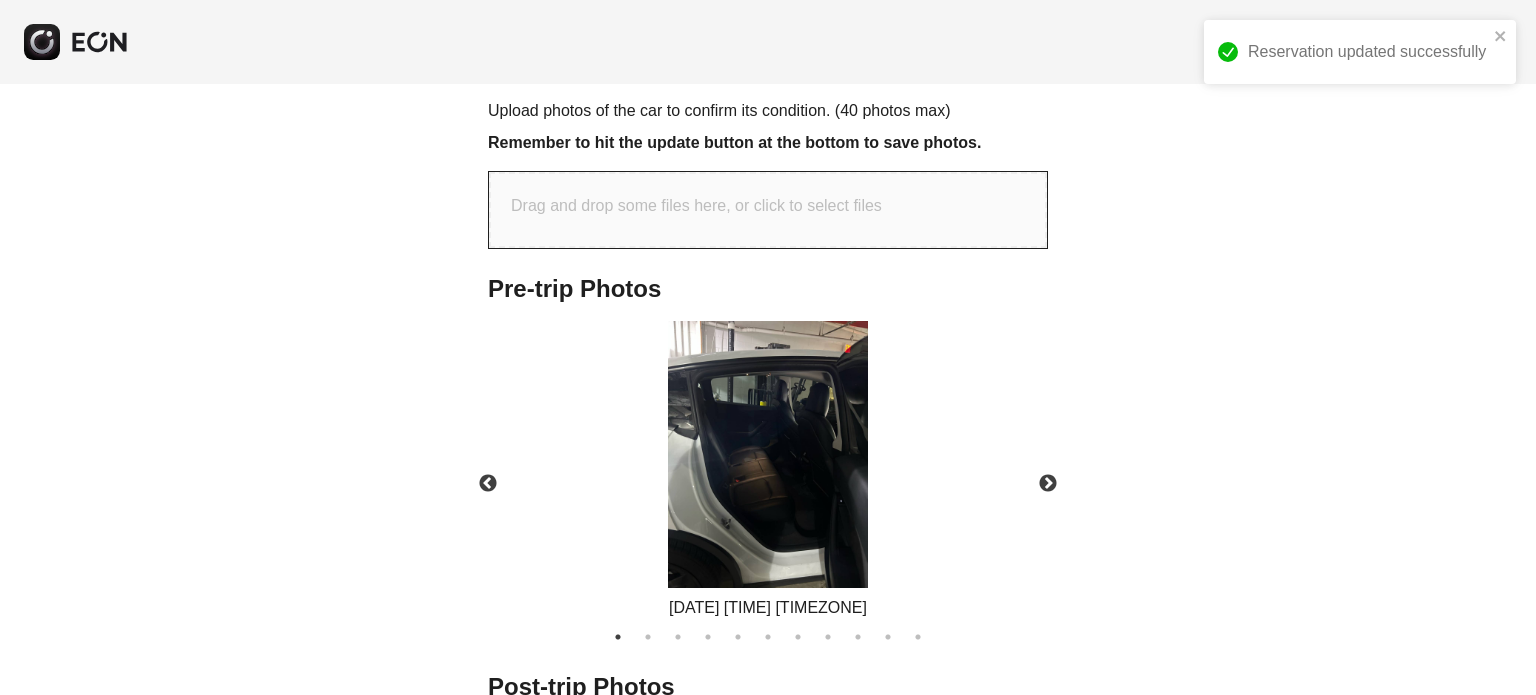 scroll, scrollTop: 970, scrollLeft: 0, axis: vertical 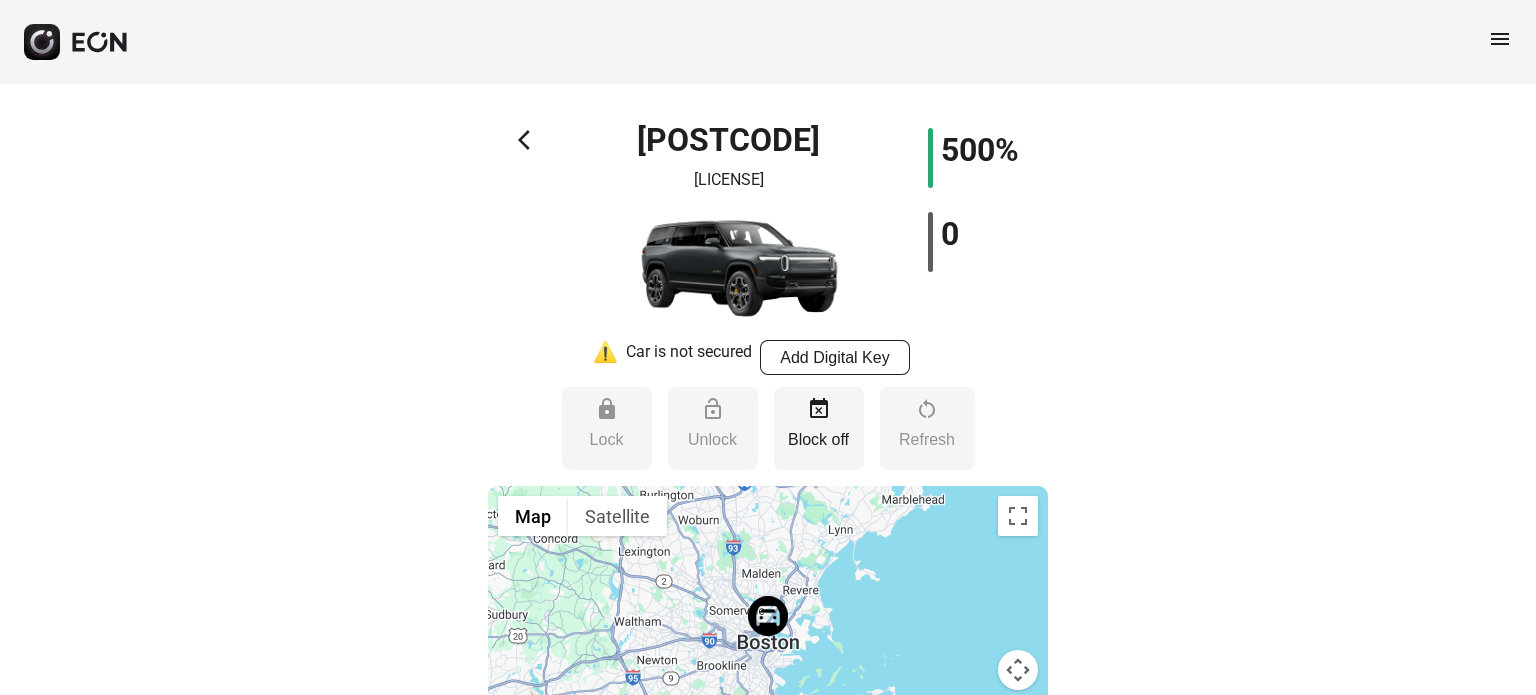 select on "**" 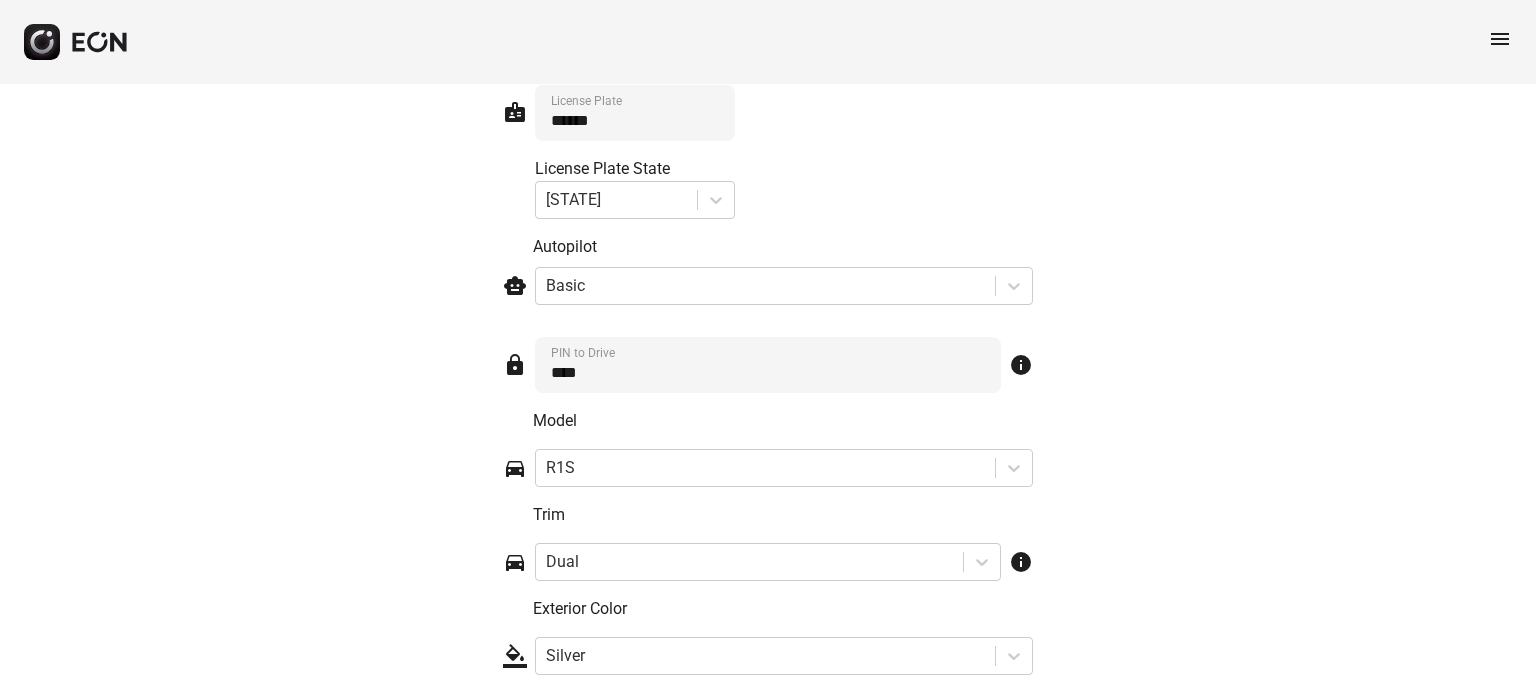 scroll, scrollTop: 0, scrollLeft: 0, axis: both 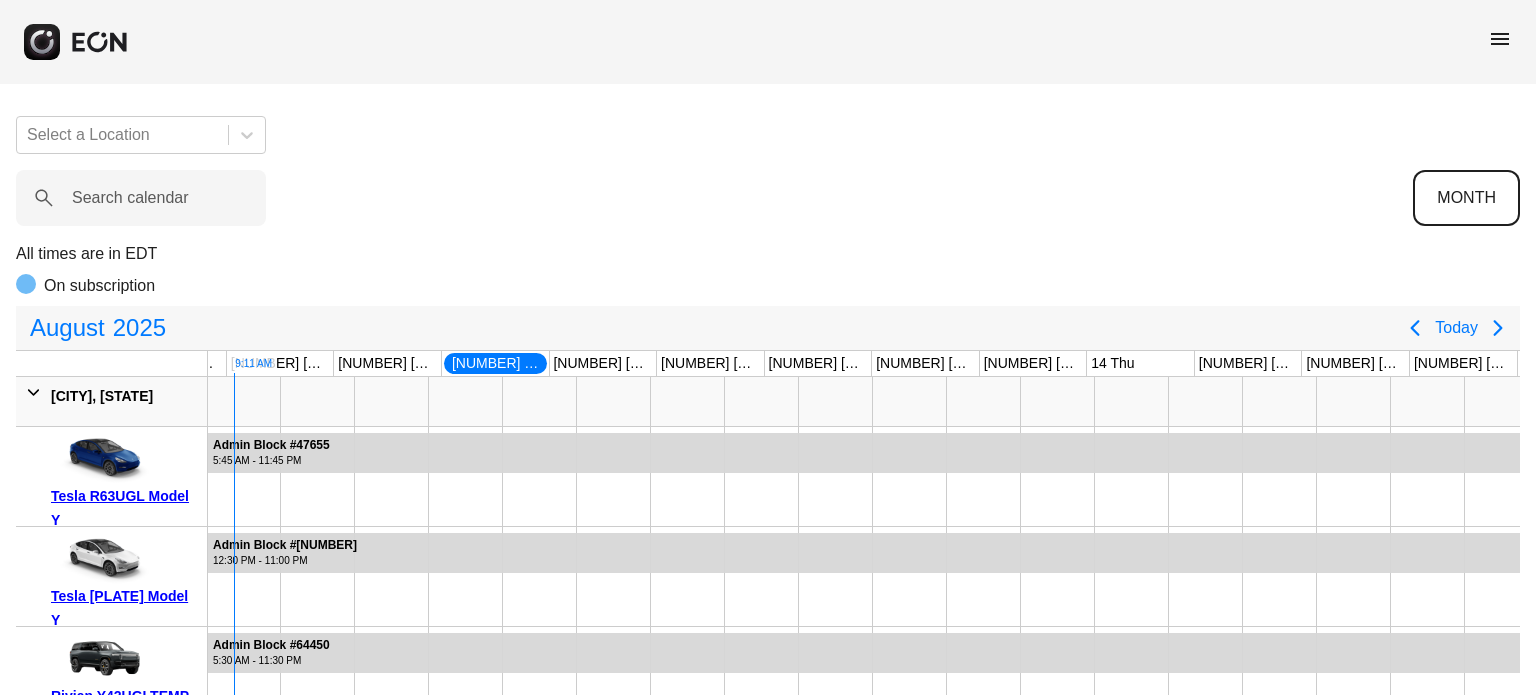 click on "MONTH" at bounding box center [1466, 198] 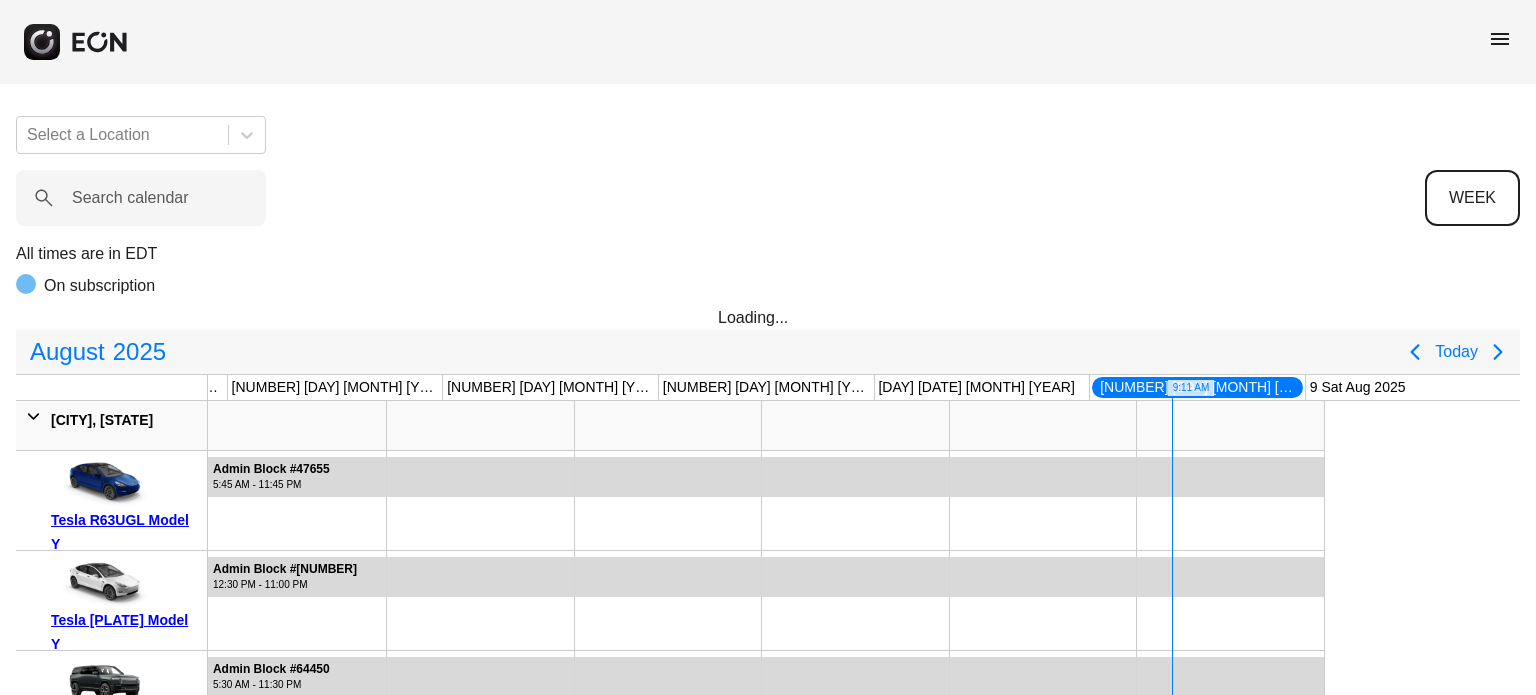 scroll, scrollTop: 0, scrollLeft: 0, axis: both 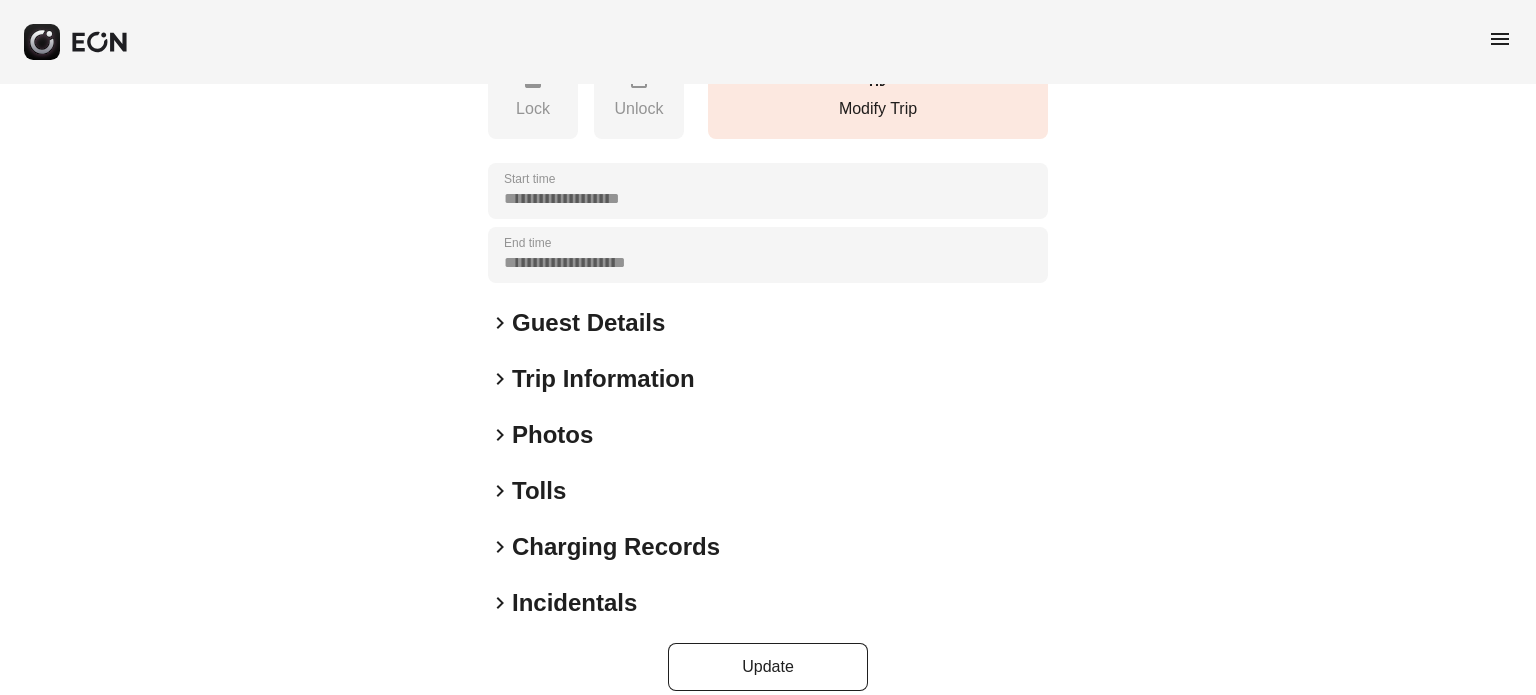 click on "keyboard_arrow_right" at bounding box center [500, 435] 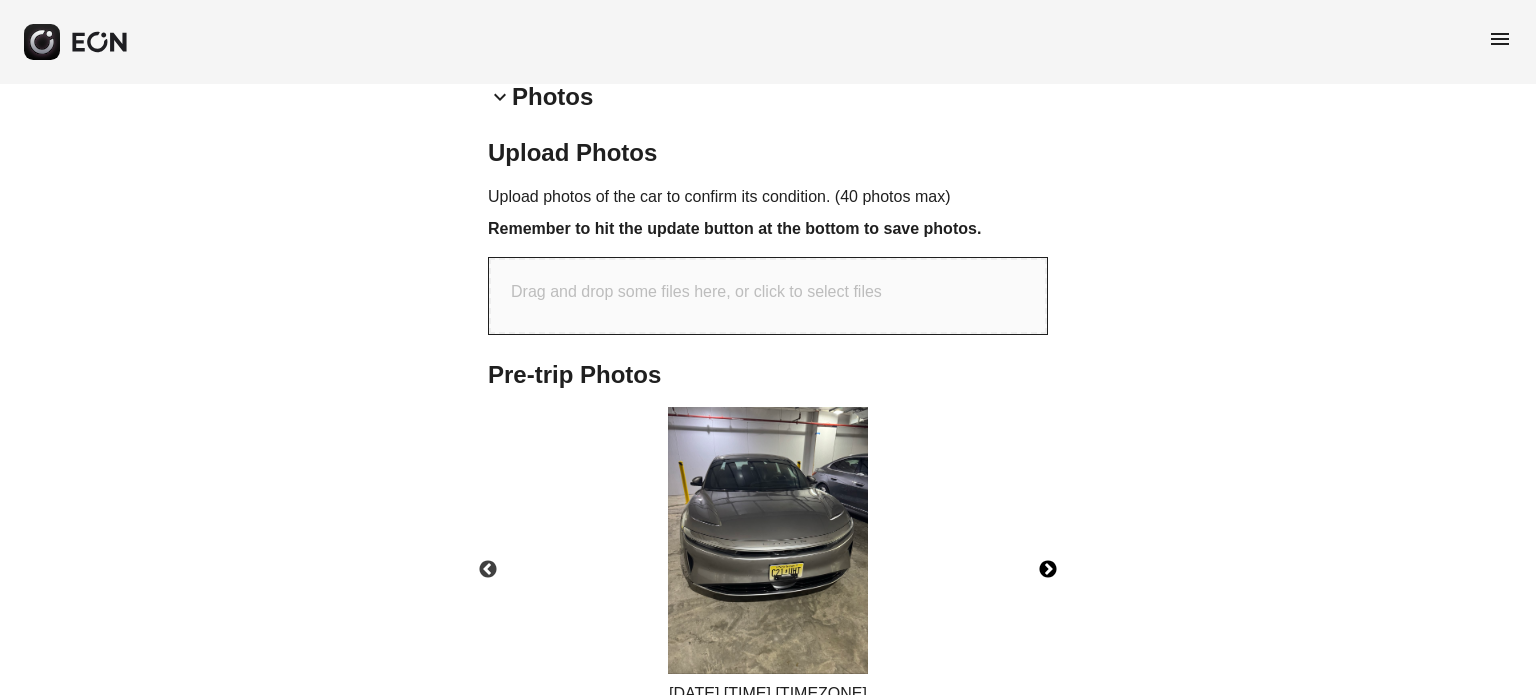 scroll, scrollTop: 778, scrollLeft: 0, axis: vertical 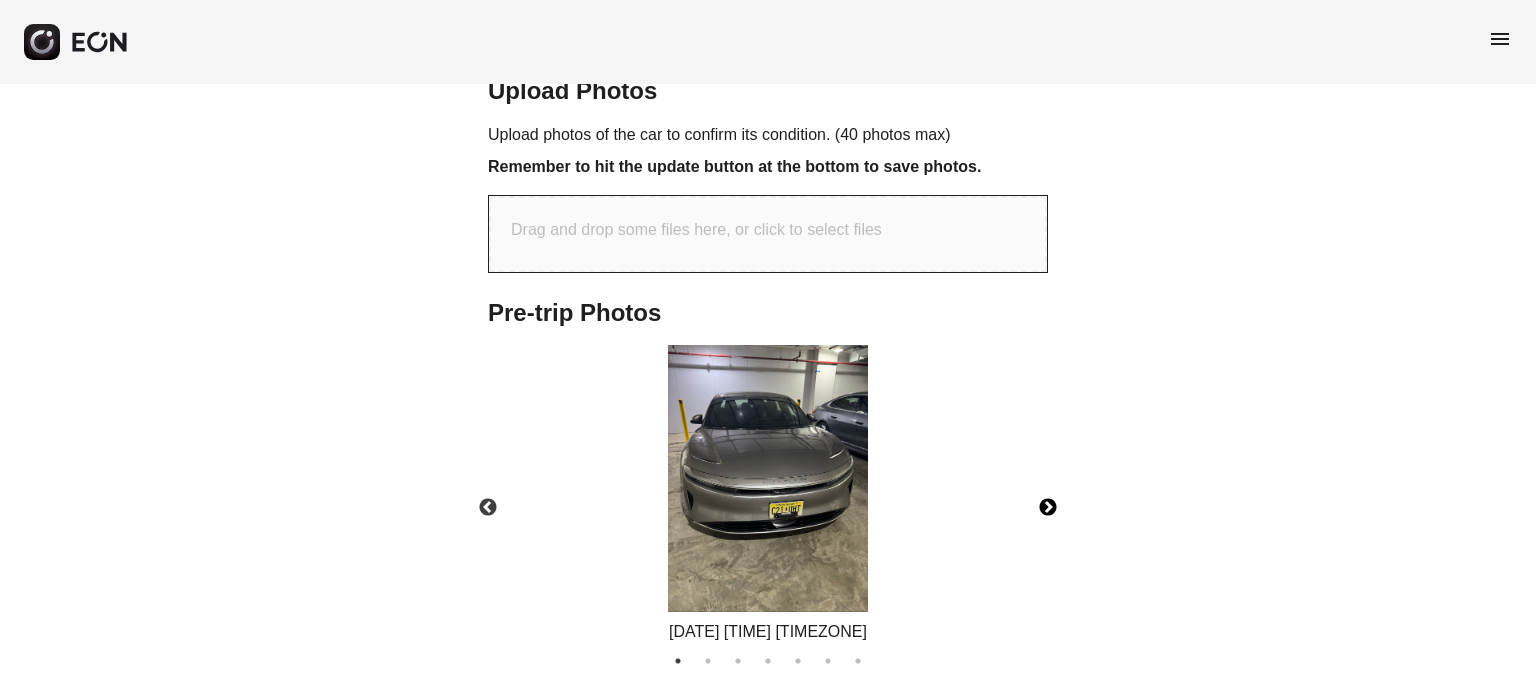 click on "Next" at bounding box center (1048, 508) 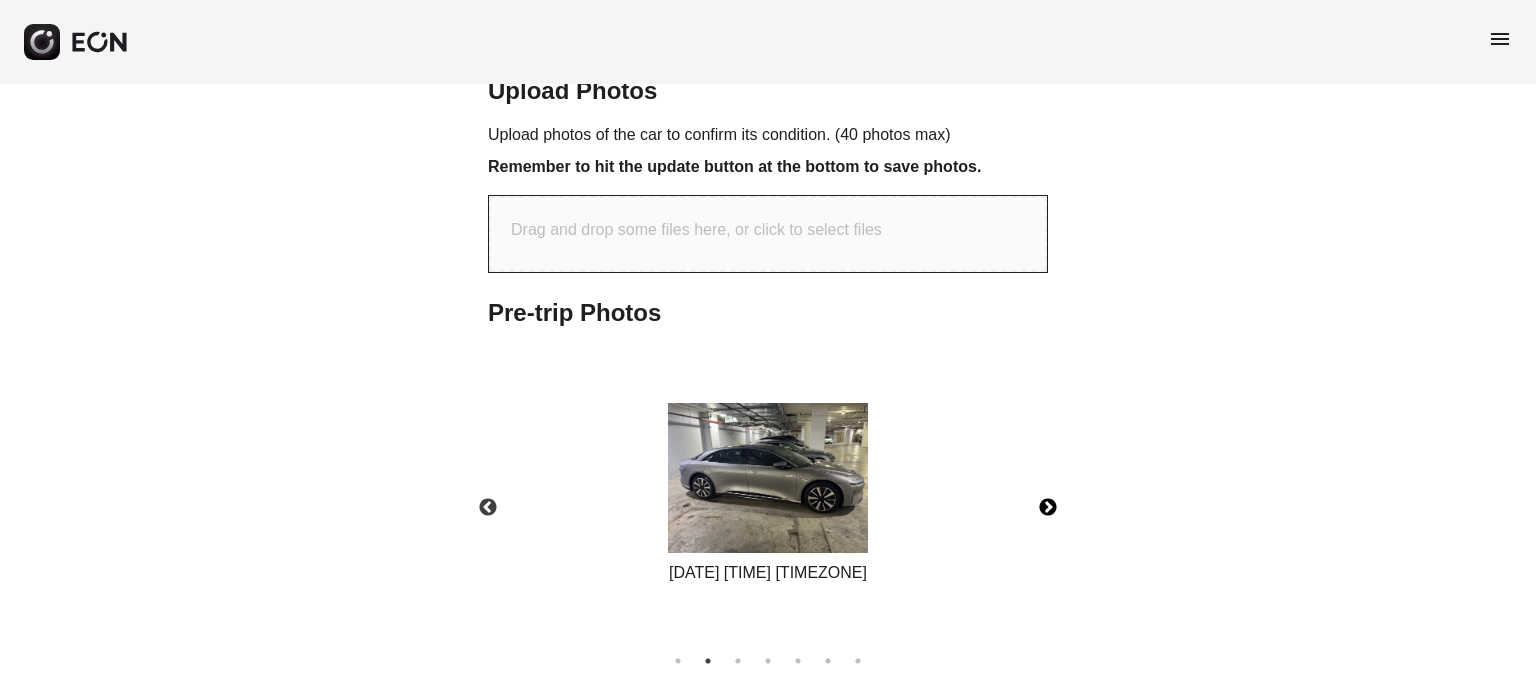 click on "Next" at bounding box center [1048, 508] 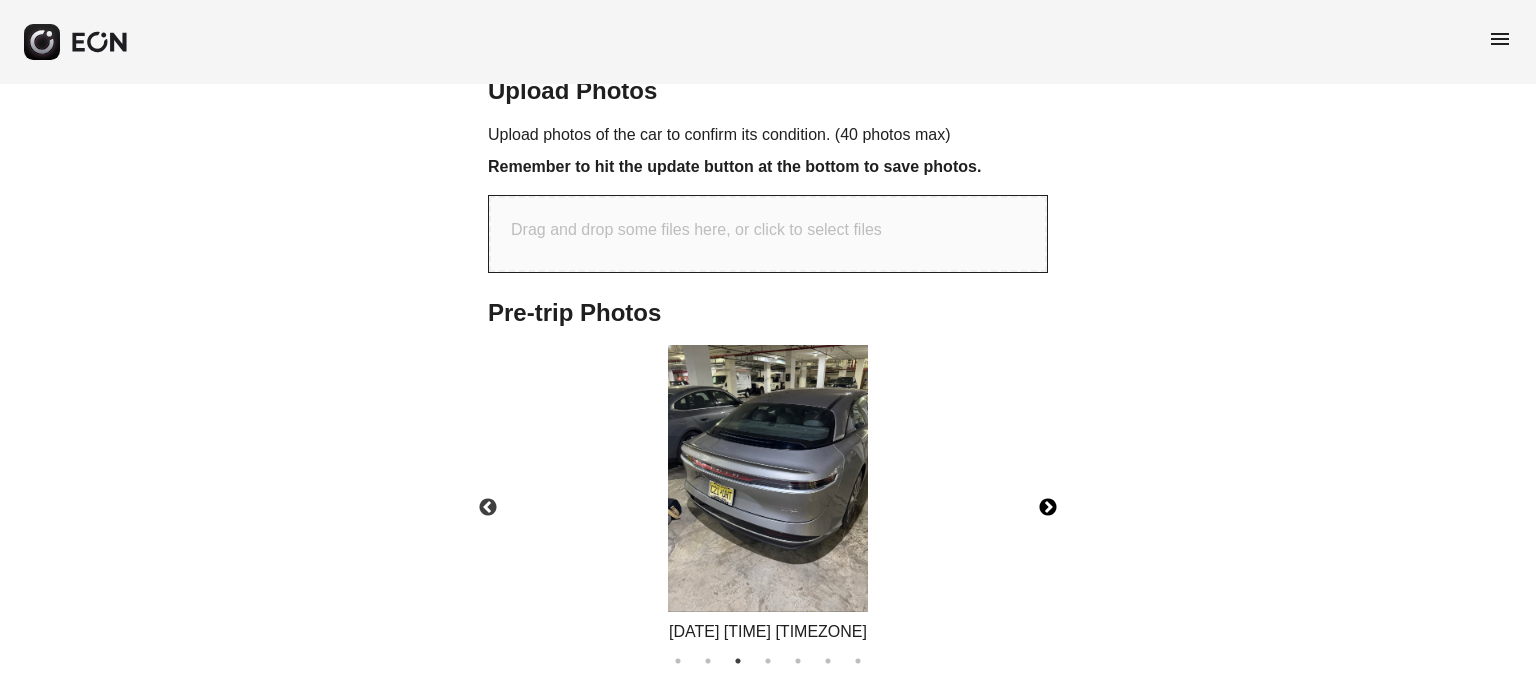 click on "Next" at bounding box center [1048, 508] 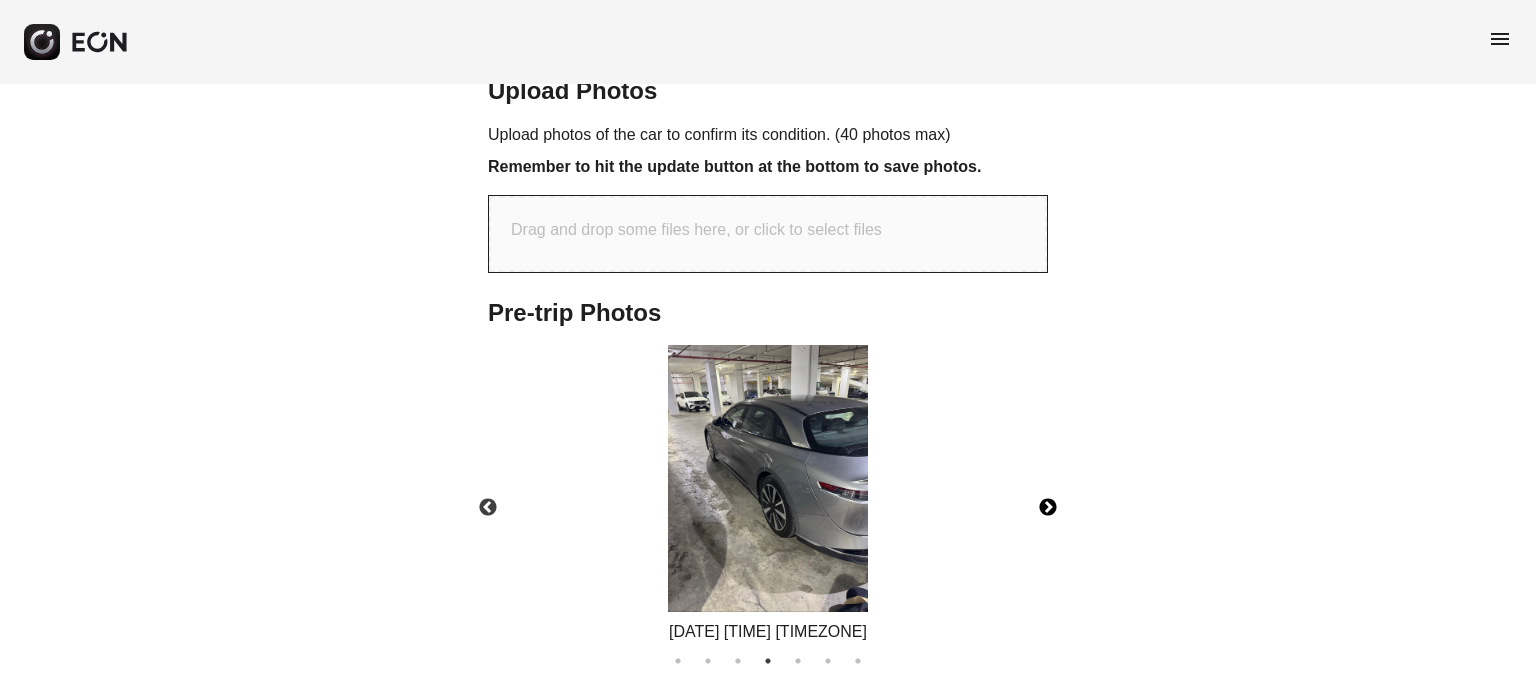 click on "Next" at bounding box center [1048, 508] 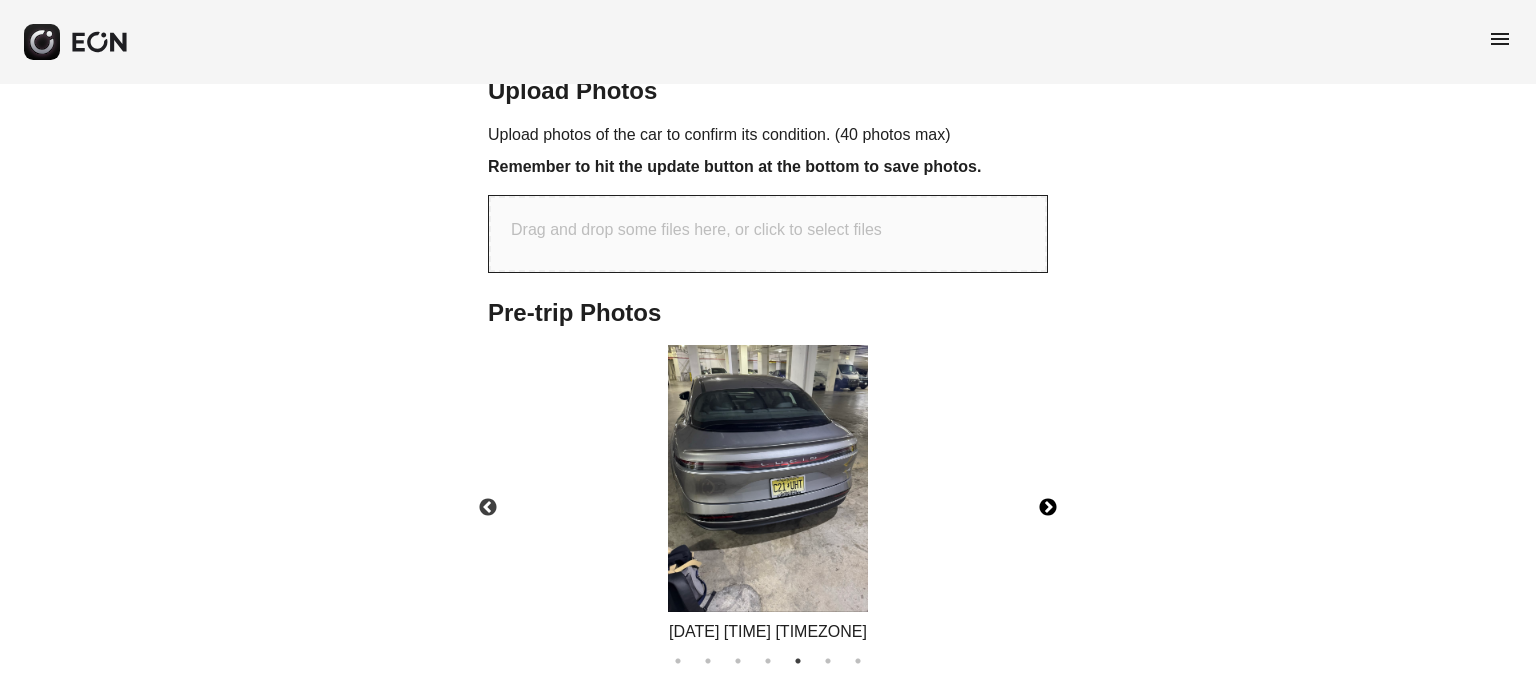 click on "Next" at bounding box center (1048, 508) 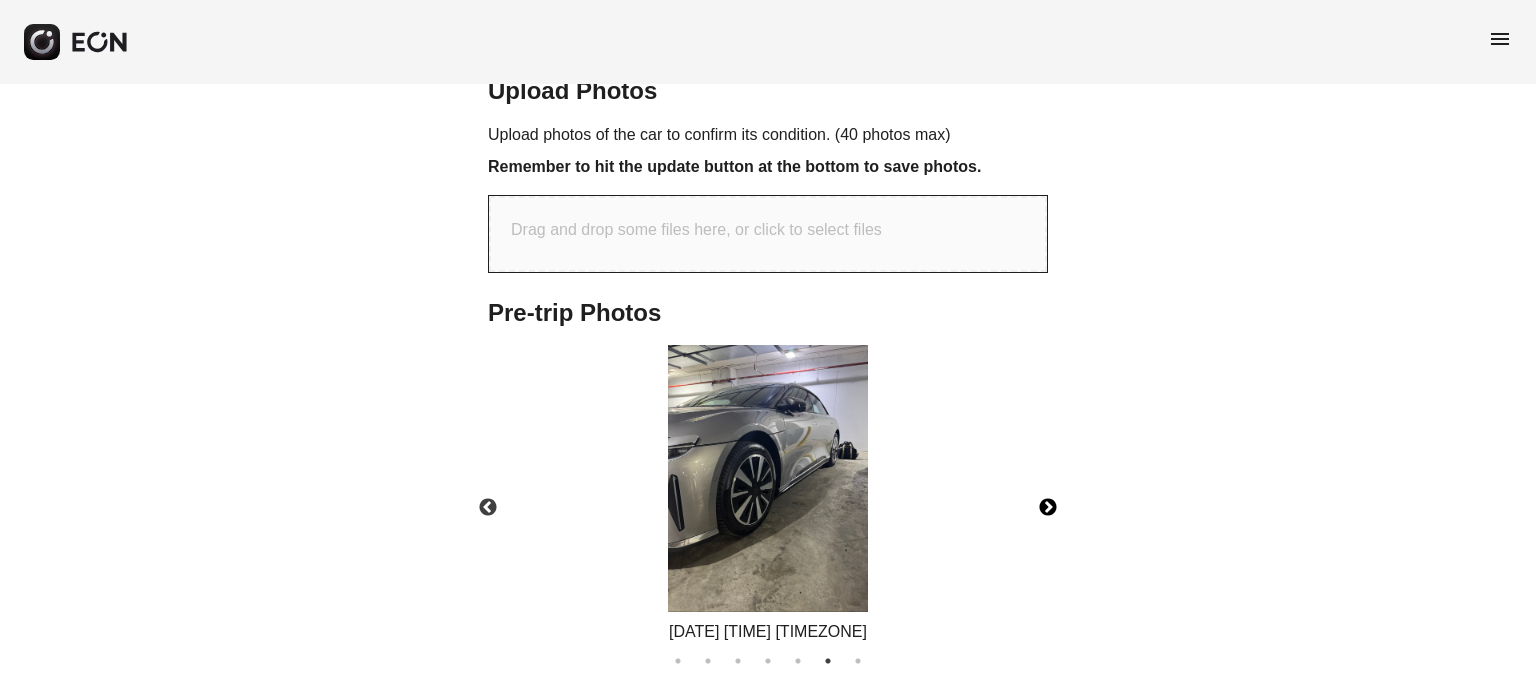 click on "Next" at bounding box center [1048, 508] 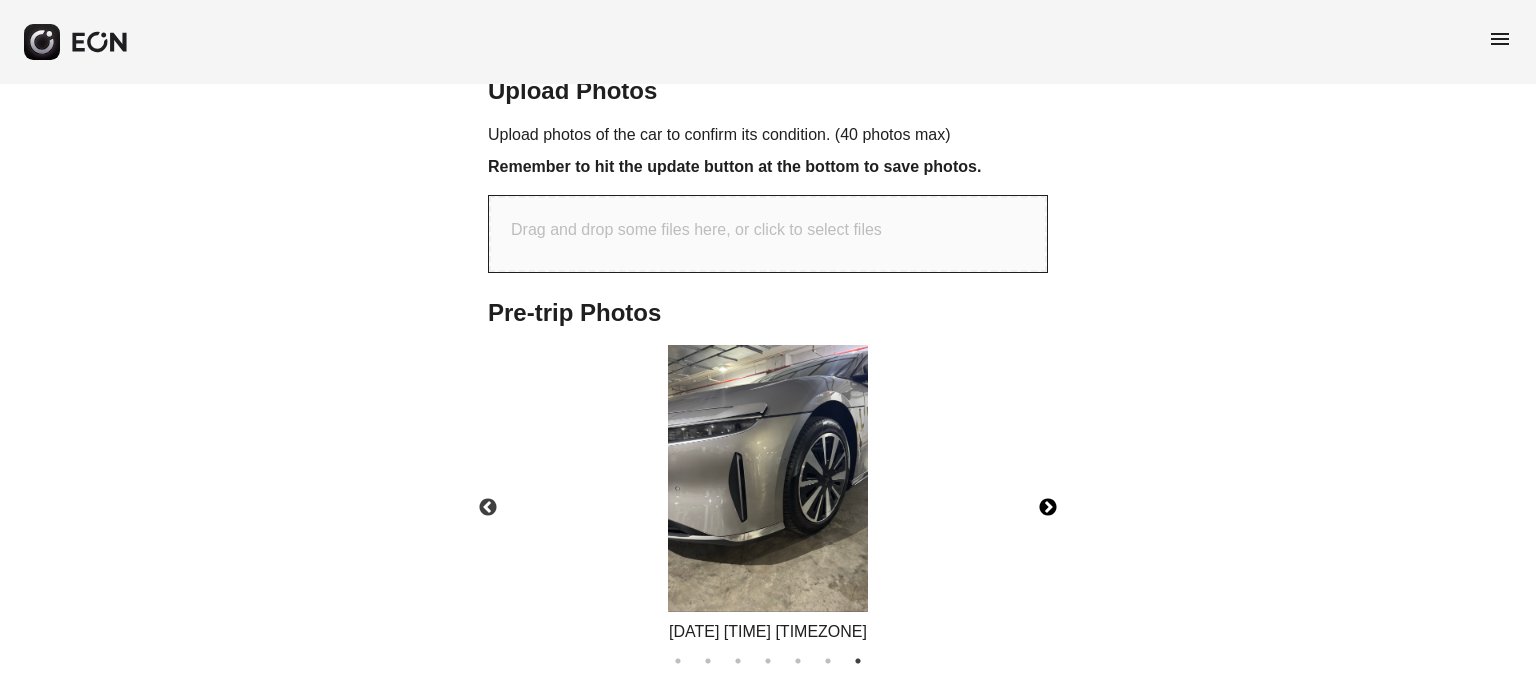 type 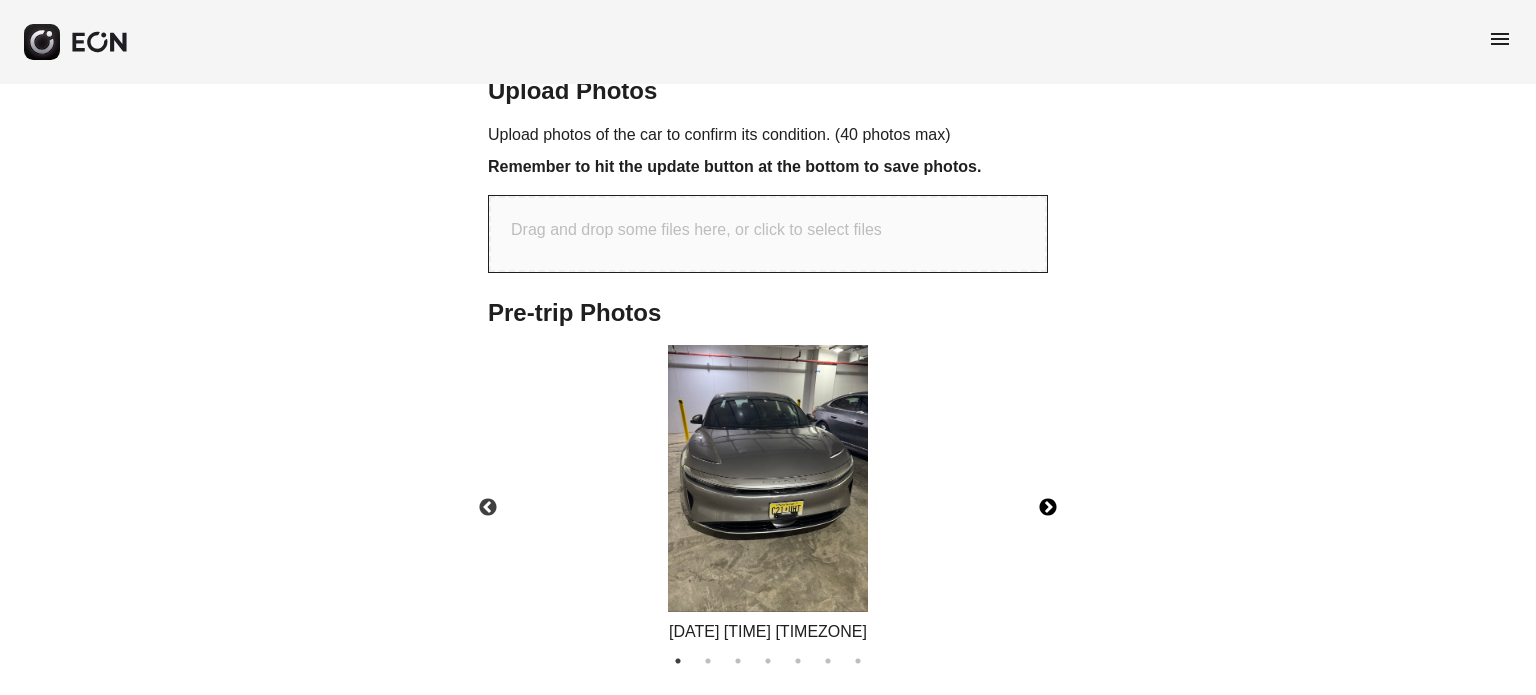 click on "Next" at bounding box center [1048, 508] 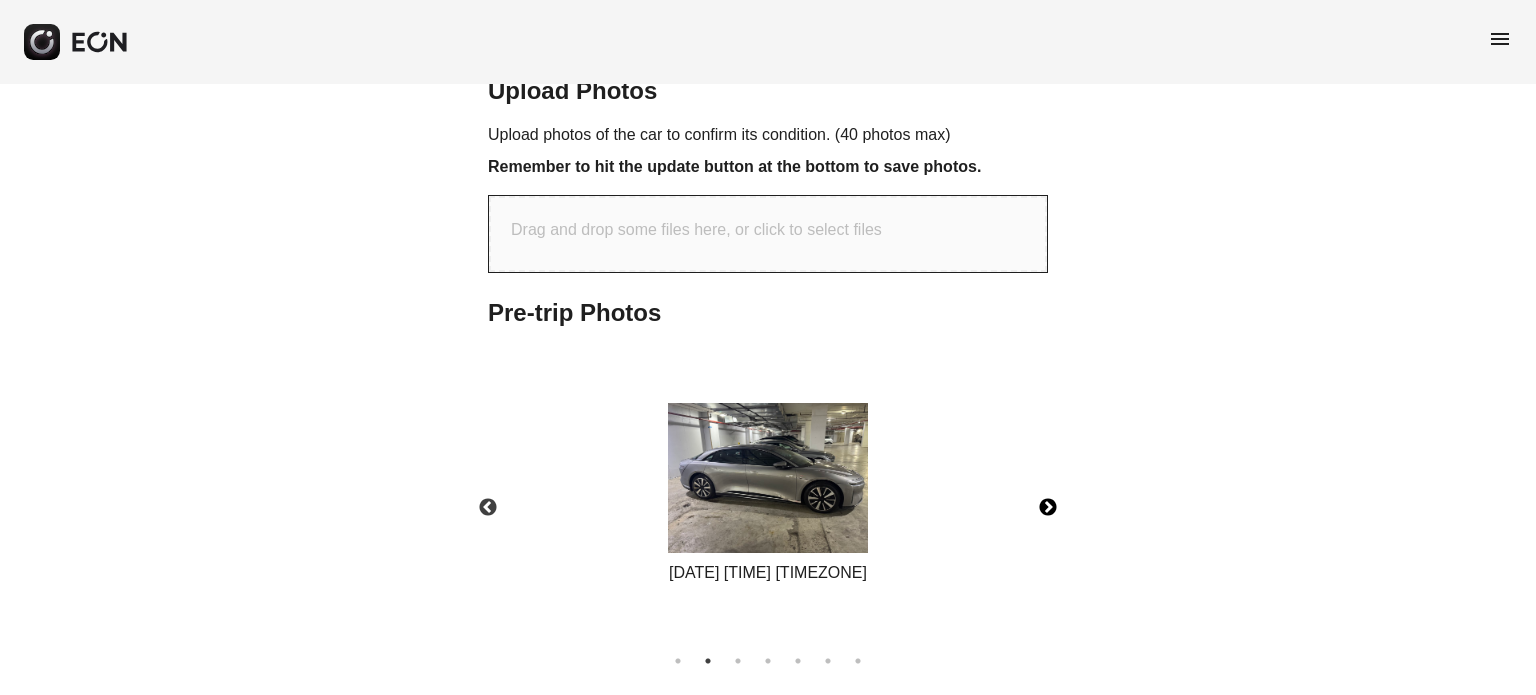 click on "Next" at bounding box center [1048, 508] 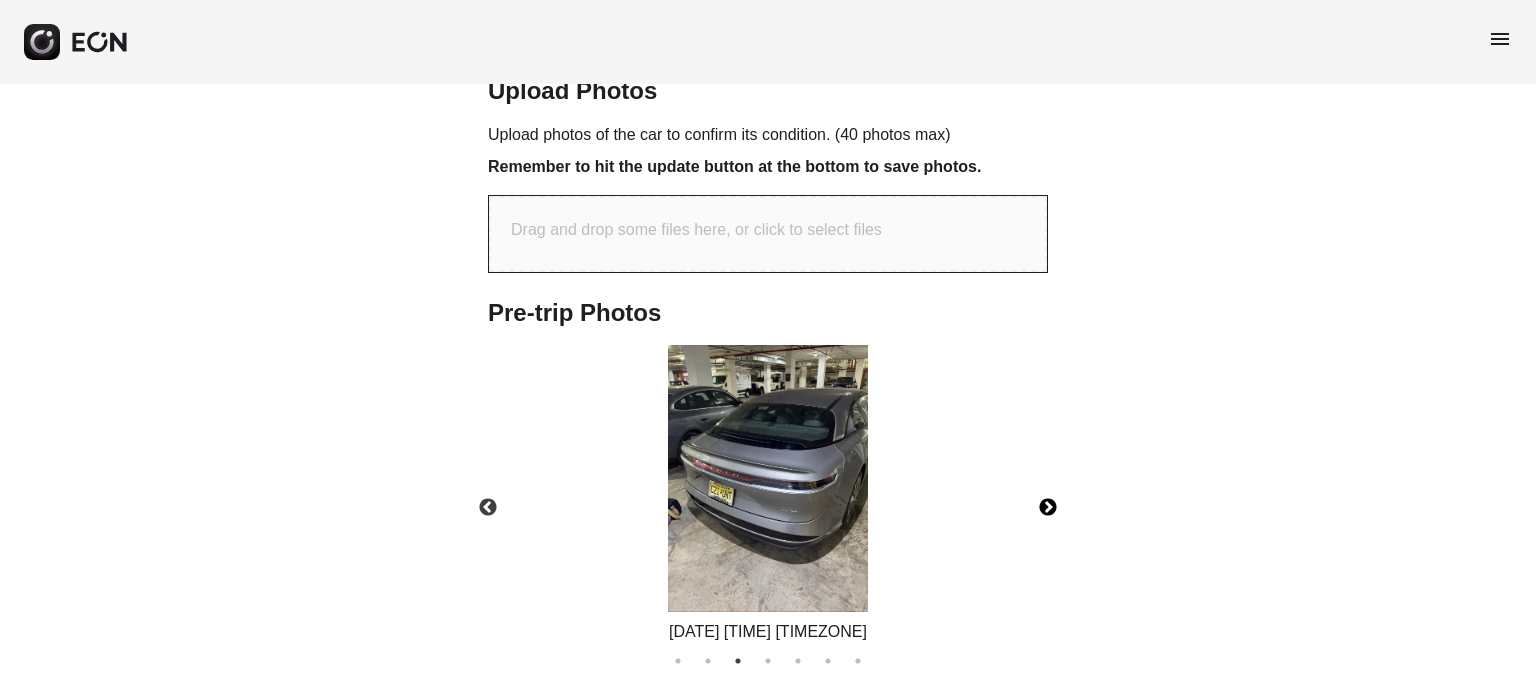 click on "Next" at bounding box center [1048, 508] 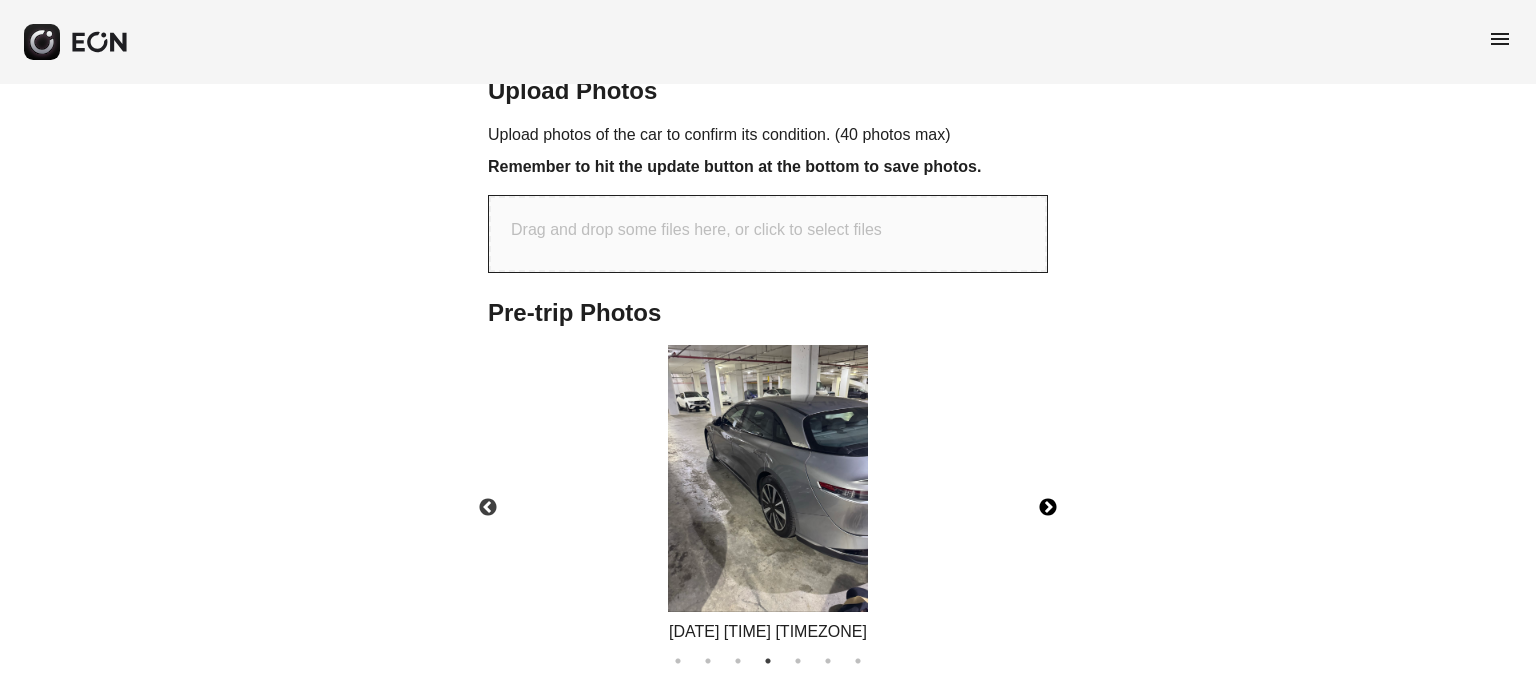 click on "Next" at bounding box center (1048, 508) 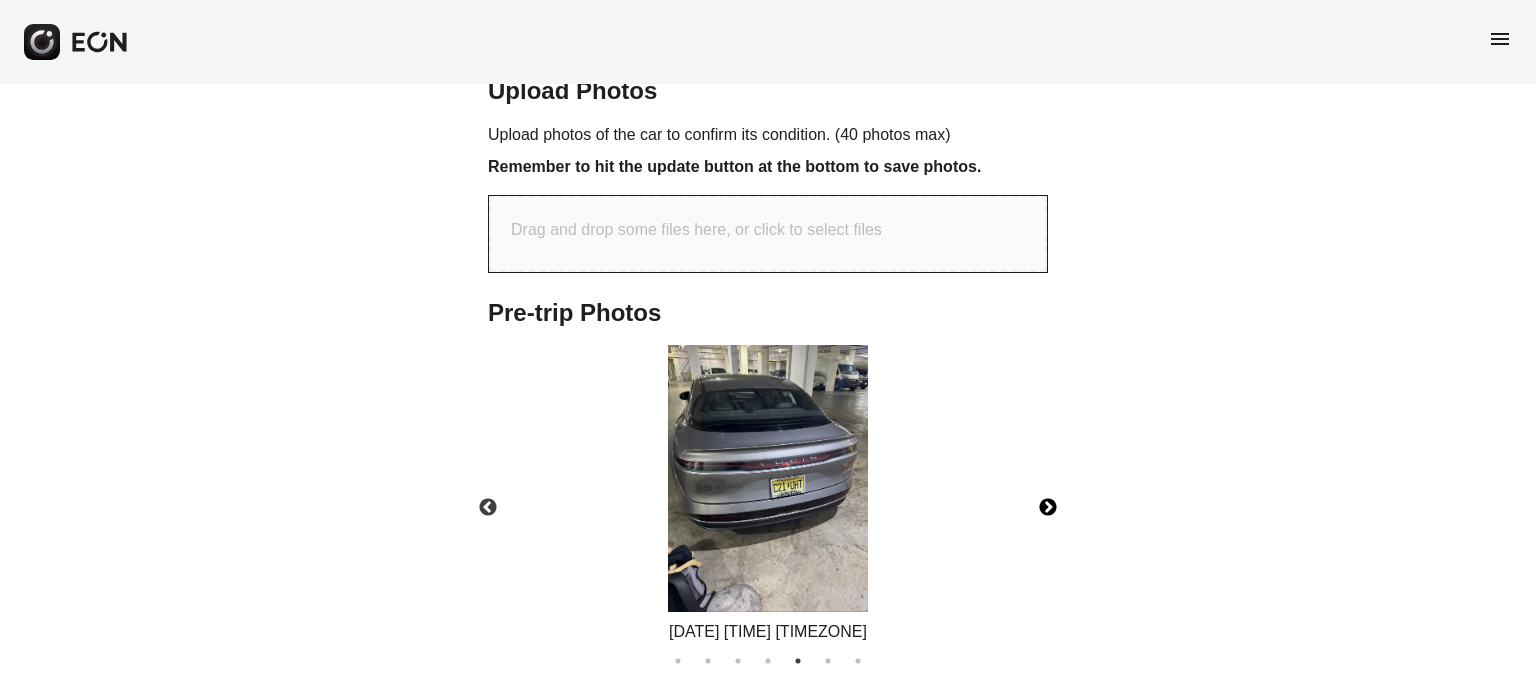 click on "Next" at bounding box center (1048, 508) 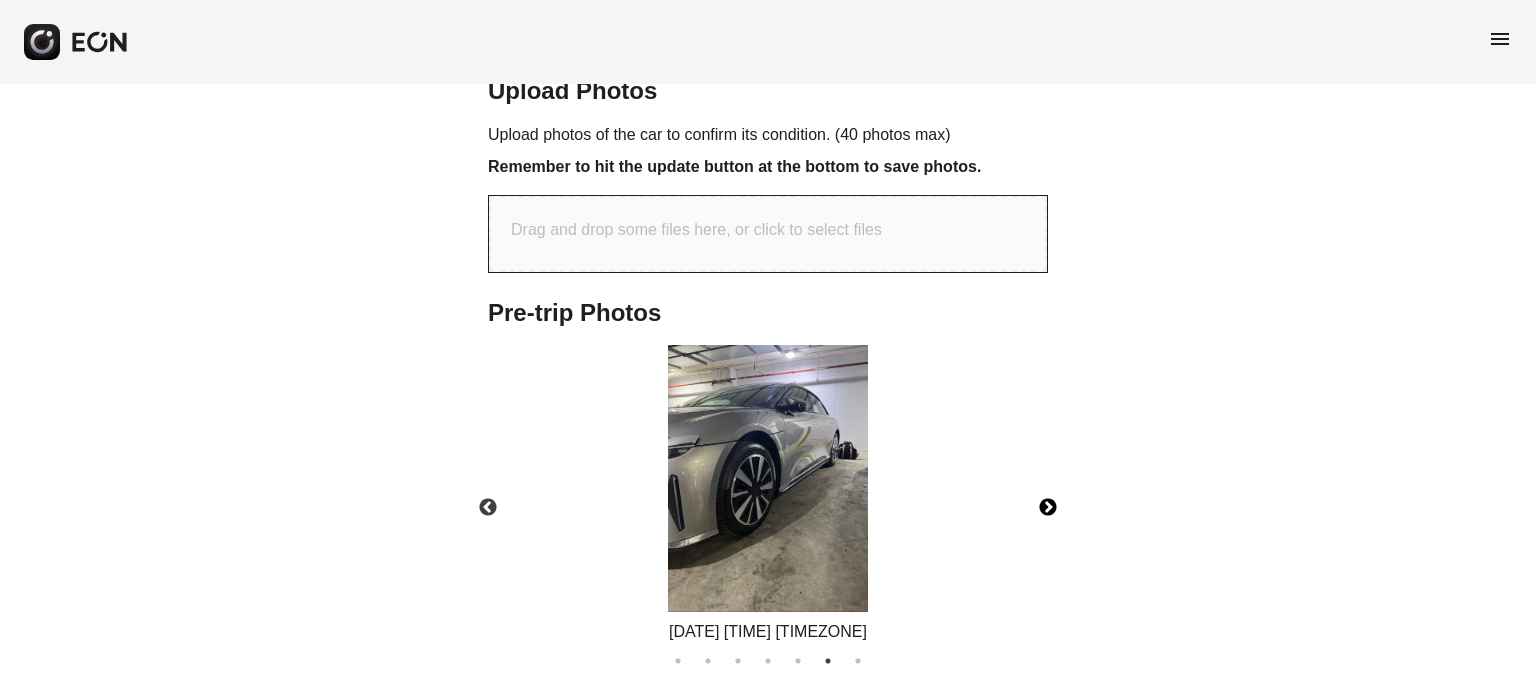 click on "Next" at bounding box center (1048, 508) 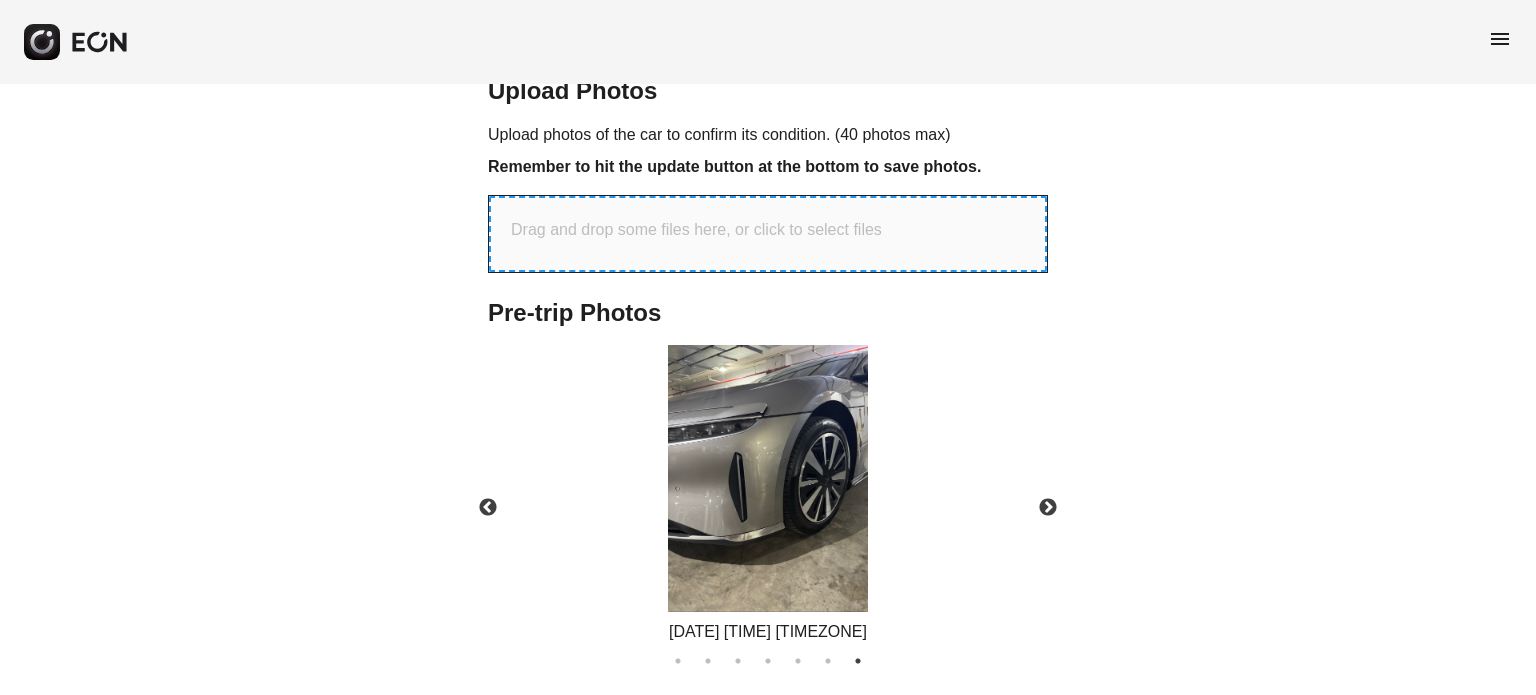 click on "Drag and drop some files here, or click to select files" at bounding box center (768, 234) 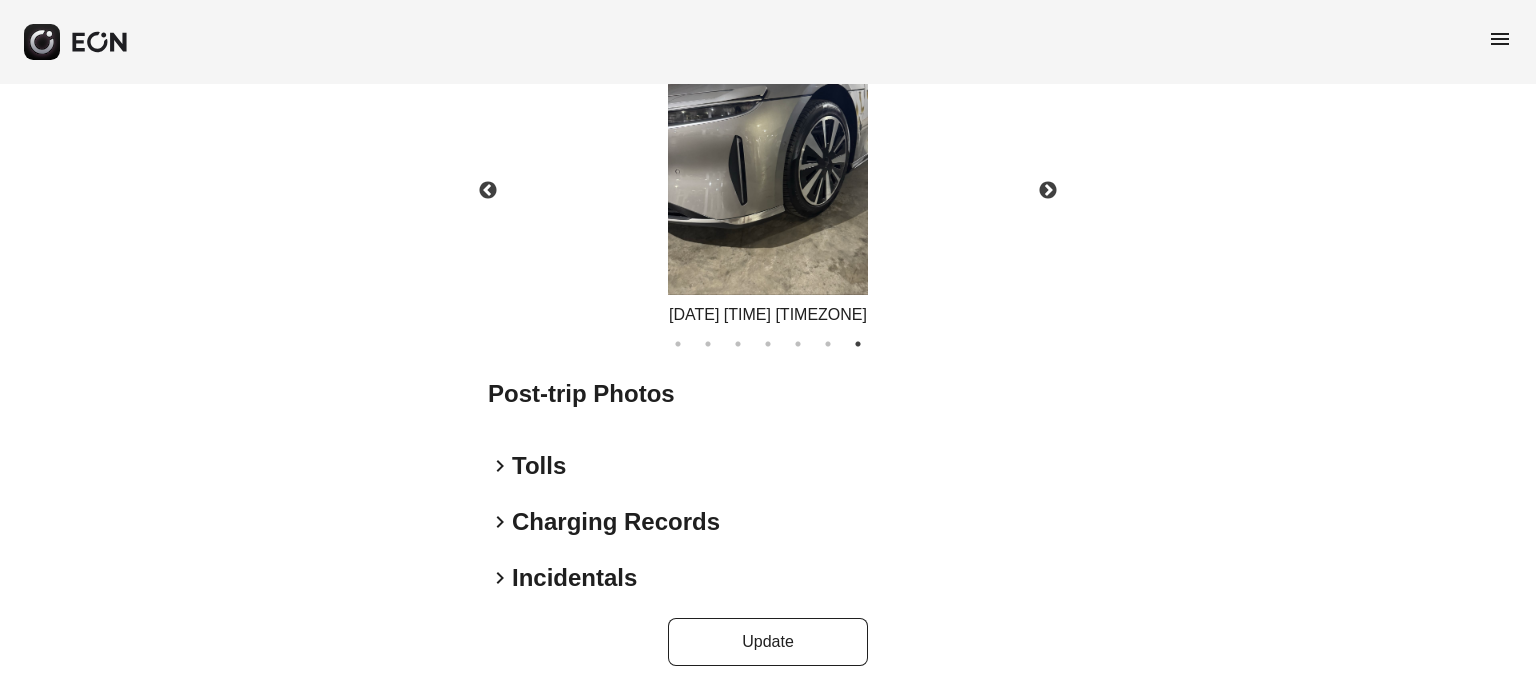 scroll, scrollTop: 1352, scrollLeft: 0, axis: vertical 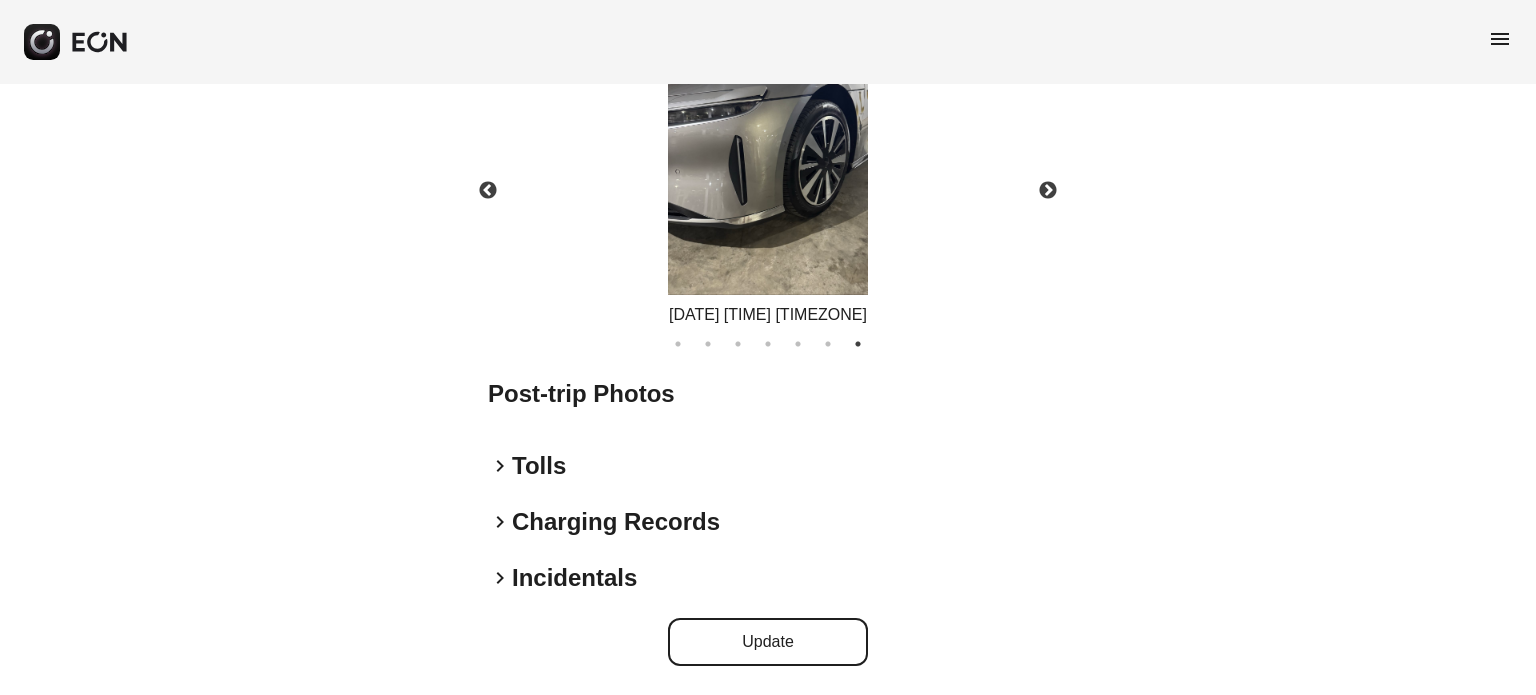click on "Update" at bounding box center (768, 642) 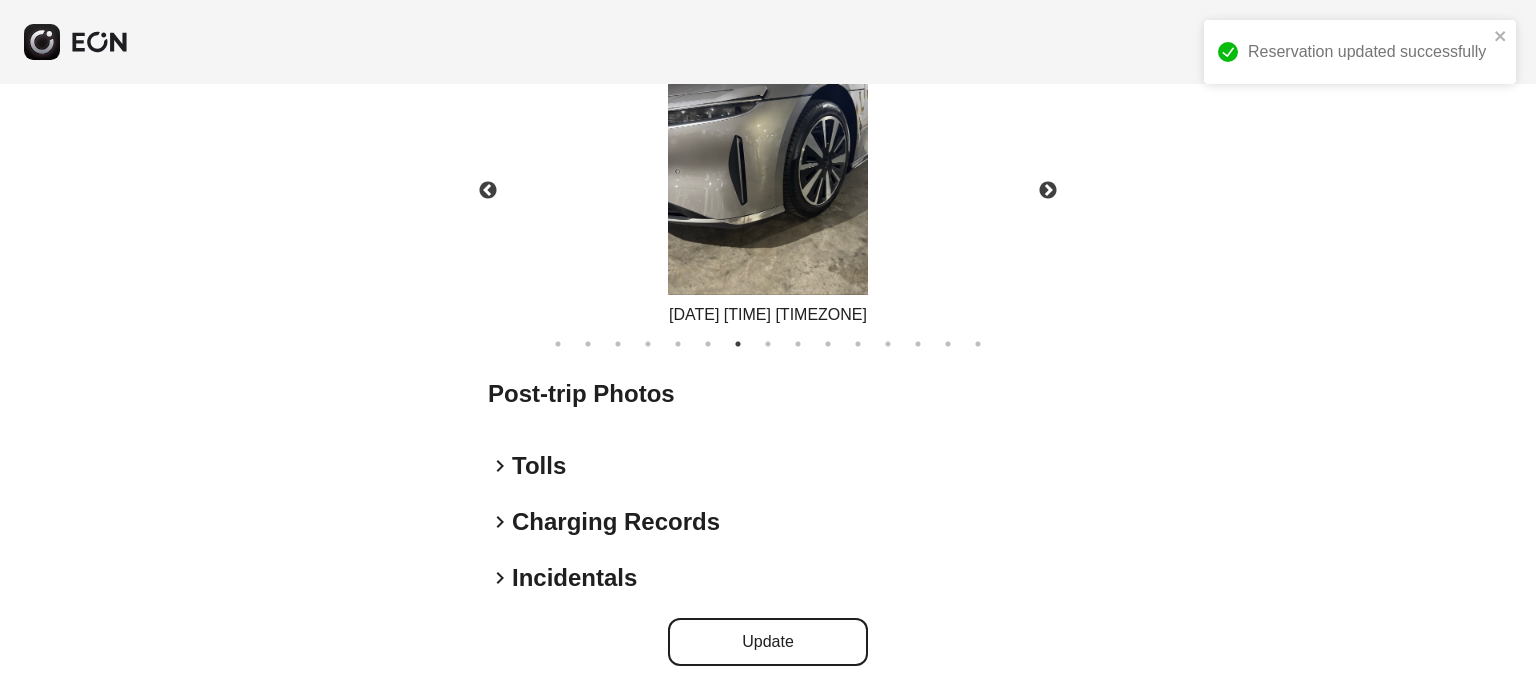 scroll, scrollTop: 1028, scrollLeft: 0, axis: vertical 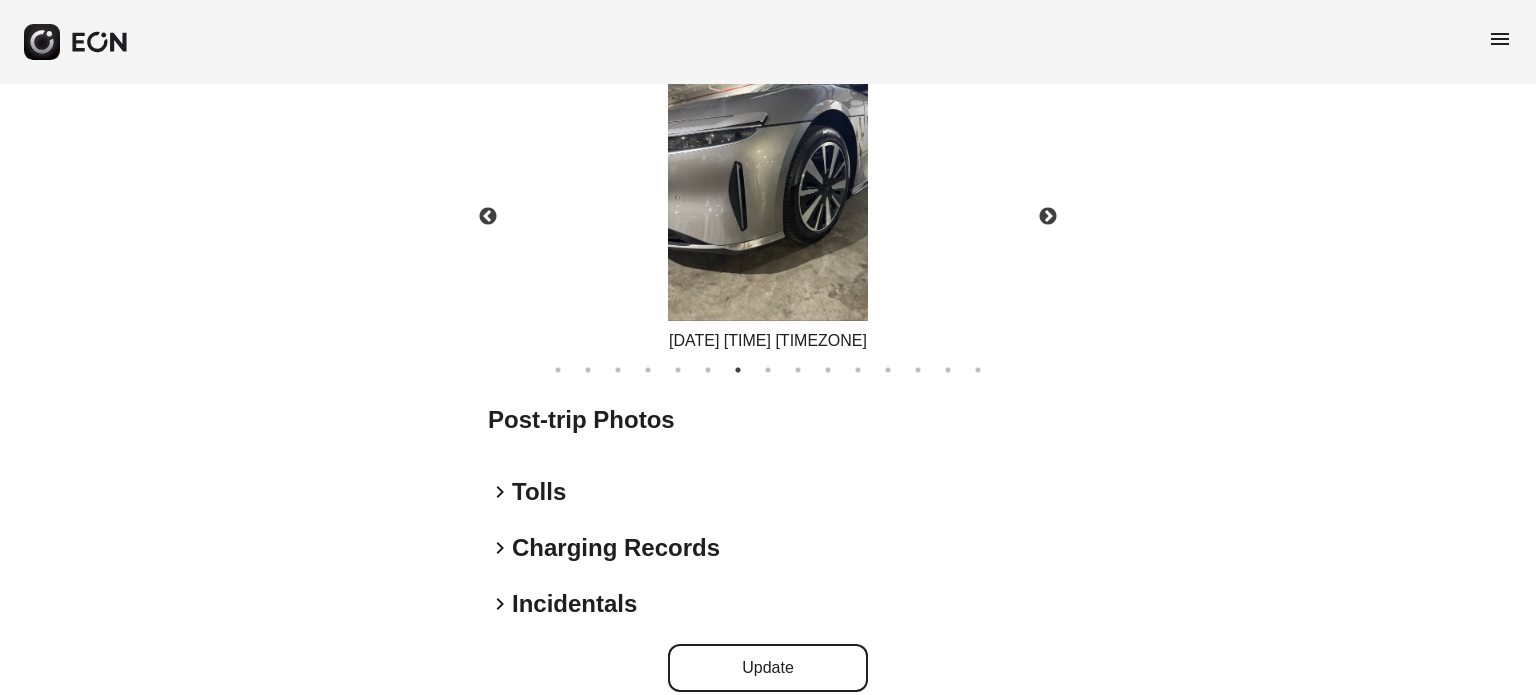 type 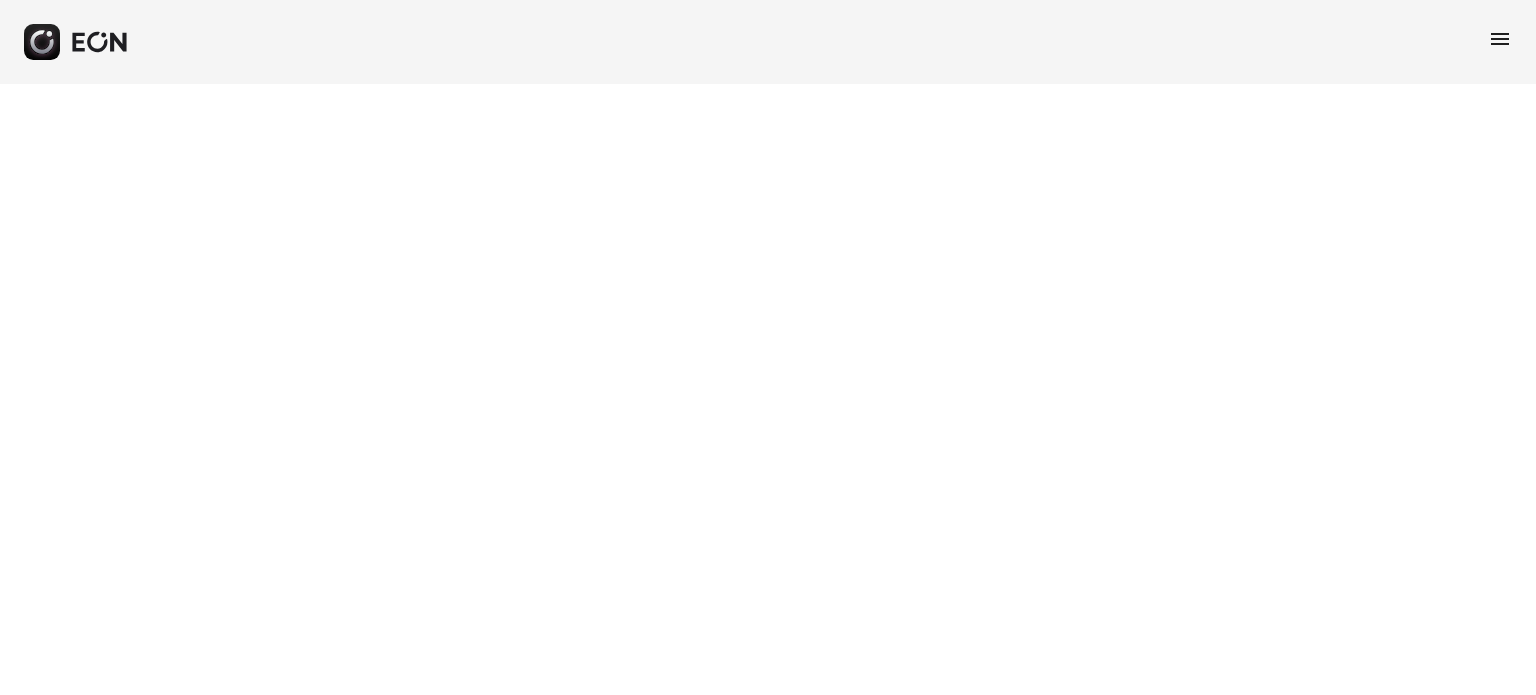 scroll, scrollTop: 0, scrollLeft: 0, axis: both 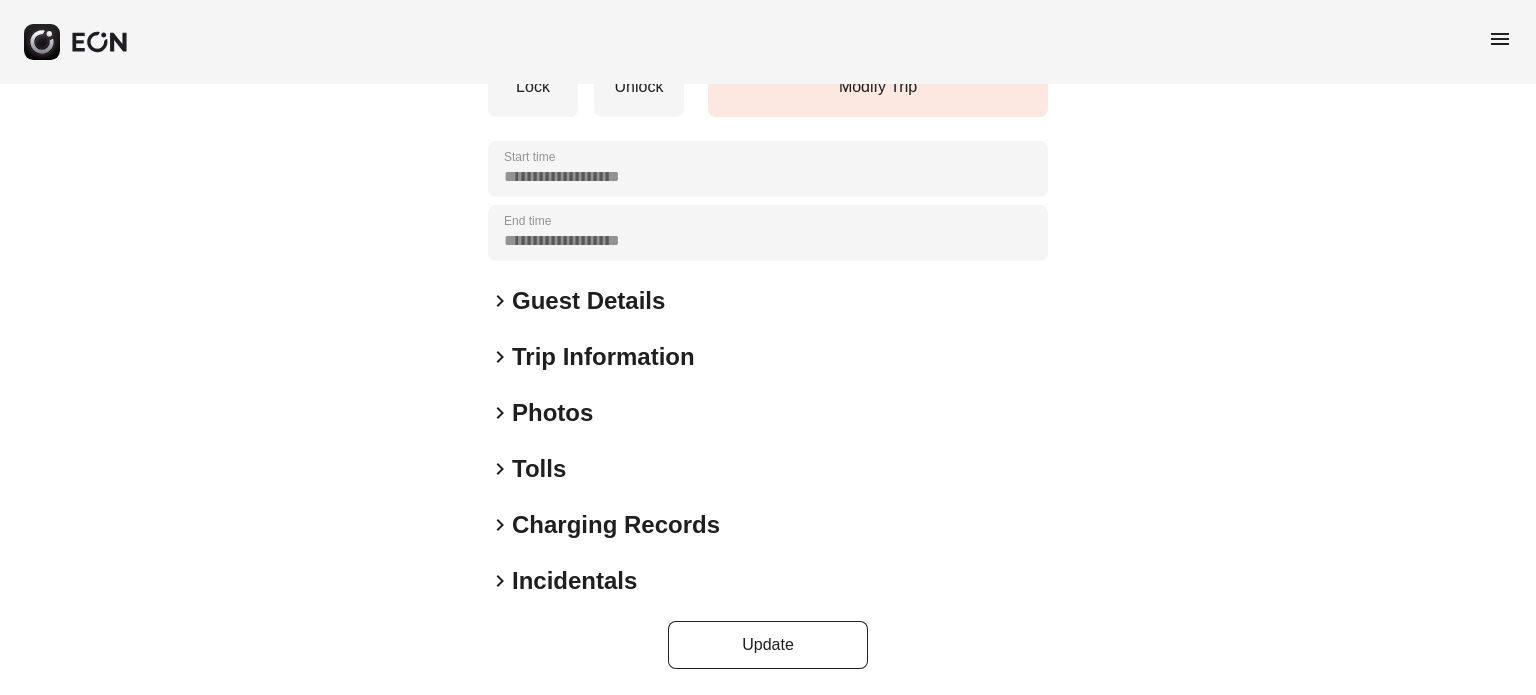 click on "**********" at bounding box center [768, 241] 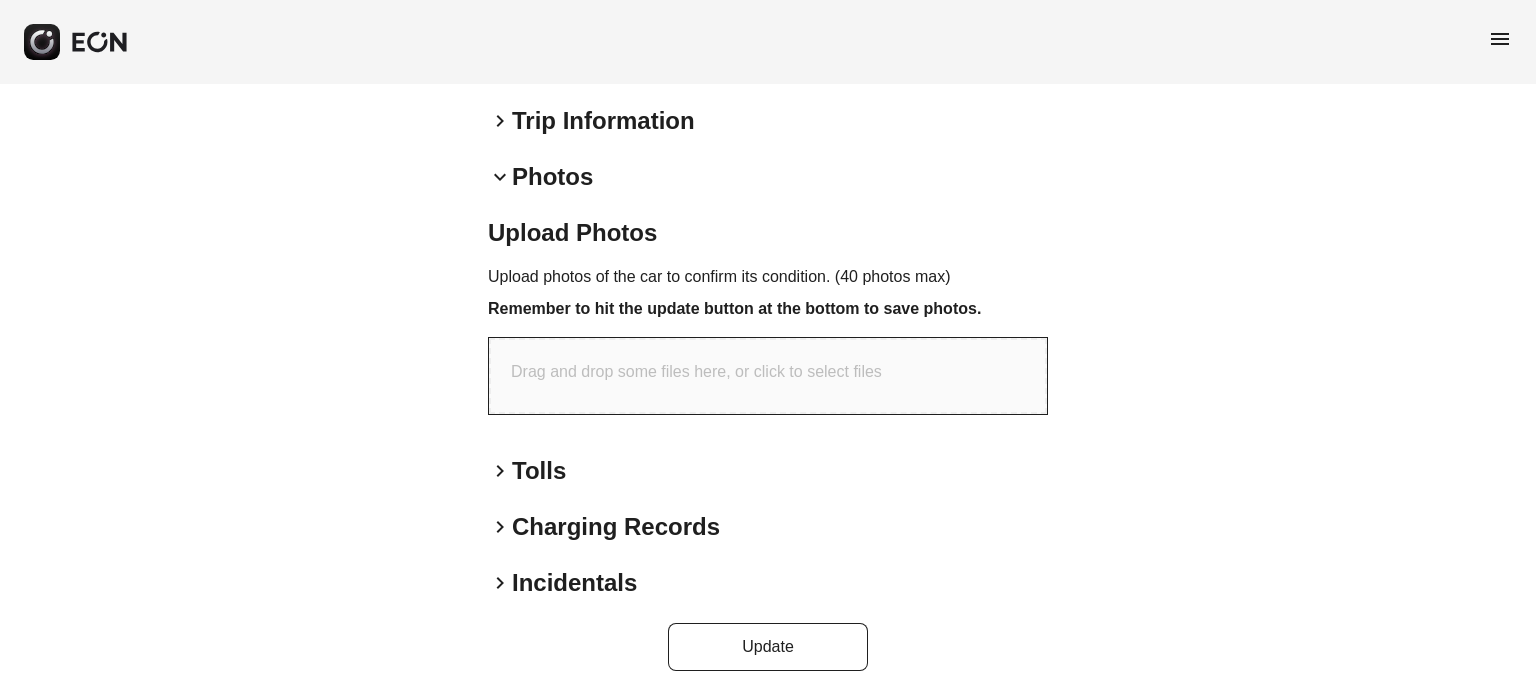 scroll, scrollTop: 538, scrollLeft: 0, axis: vertical 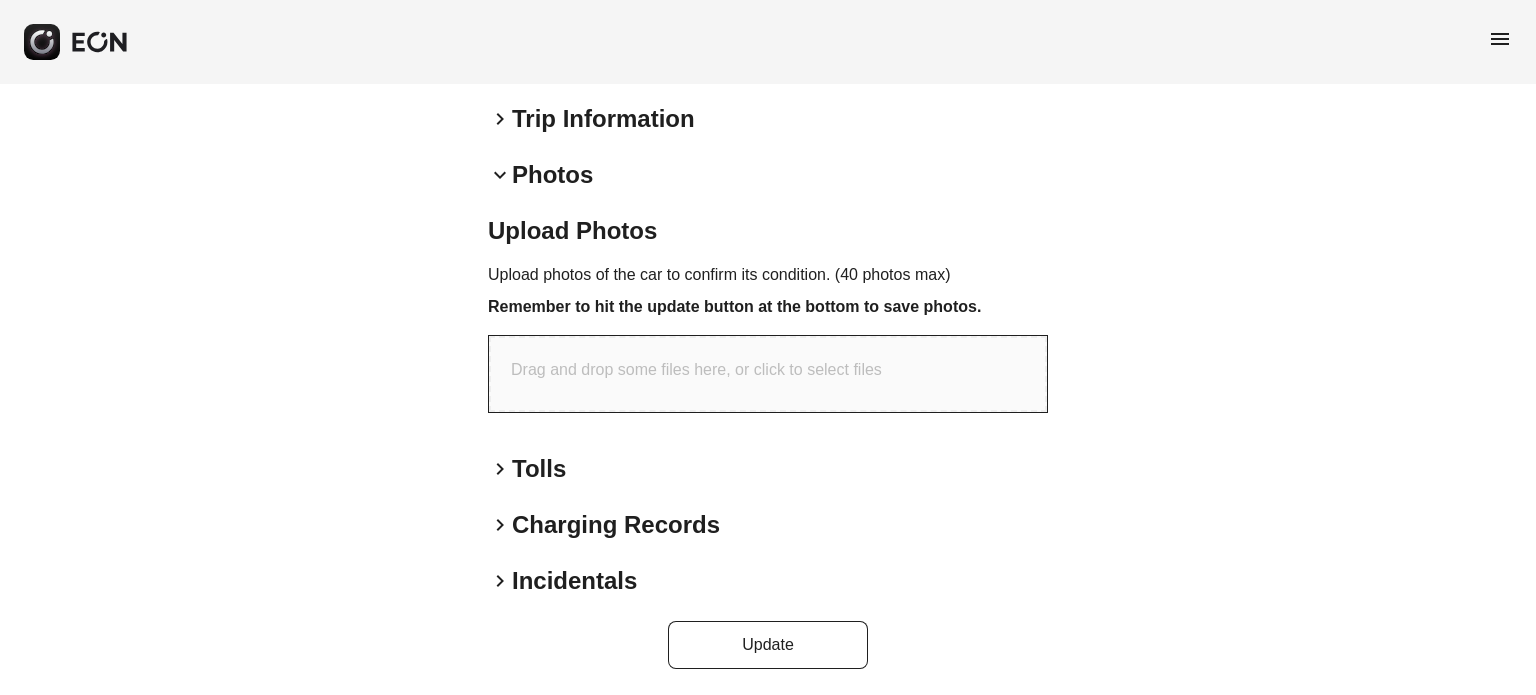 click on "Drag and drop some files here, or click to select files" at bounding box center (696, 370) 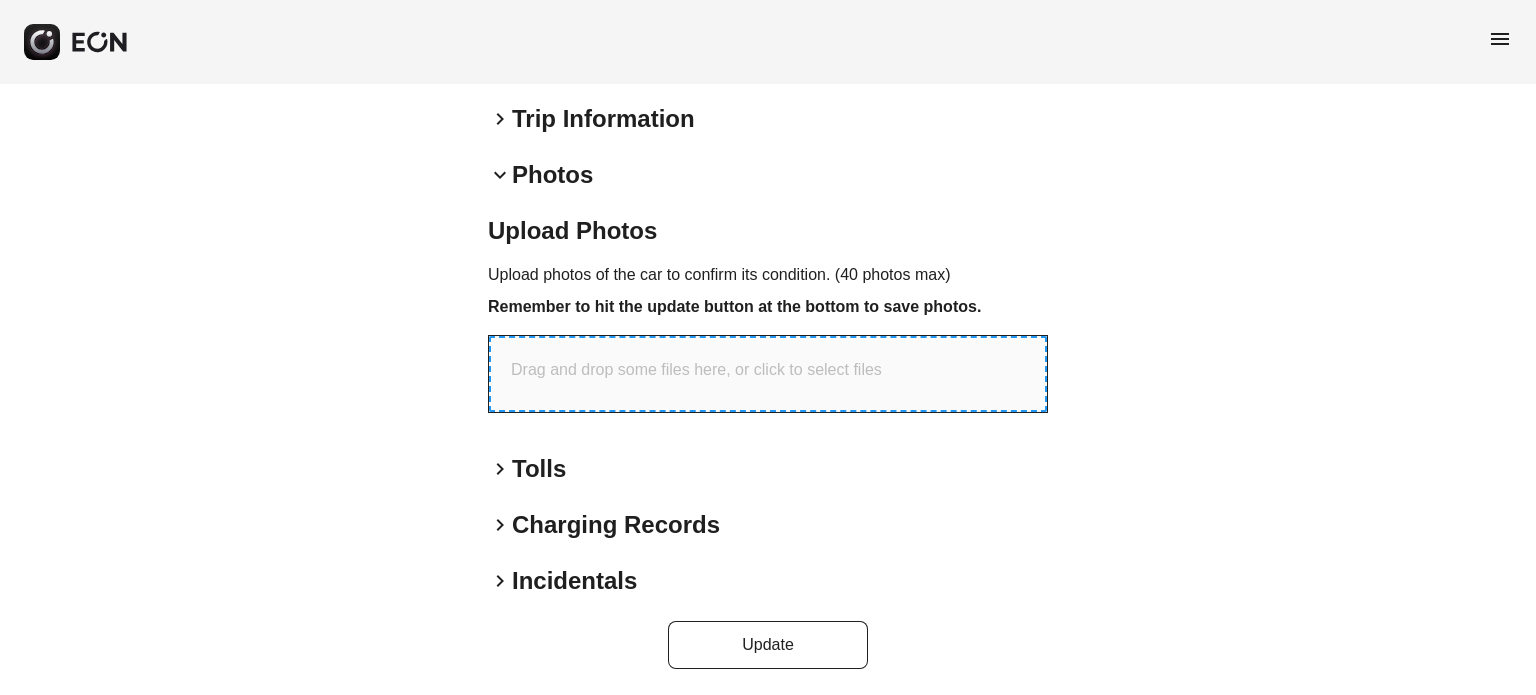type on "**********" 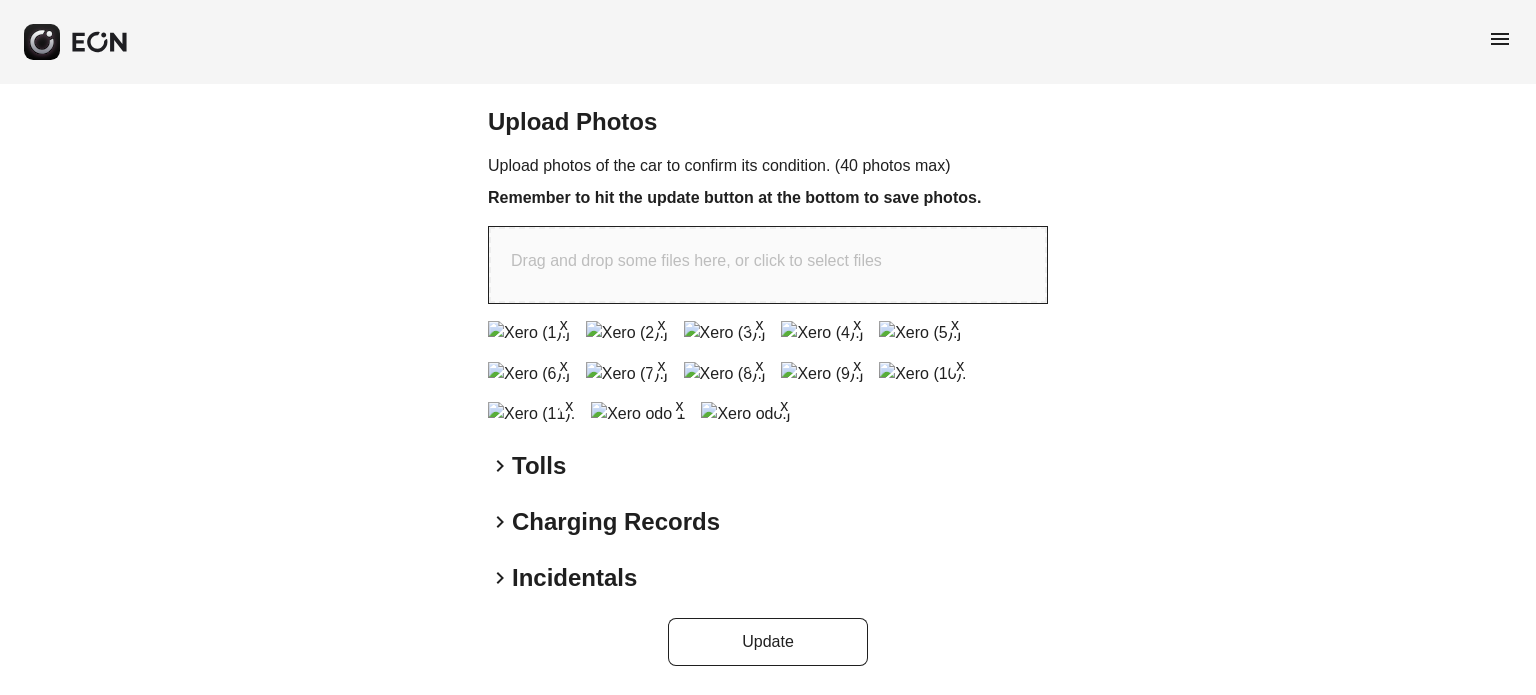 scroll, scrollTop: 1061, scrollLeft: 0, axis: vertical 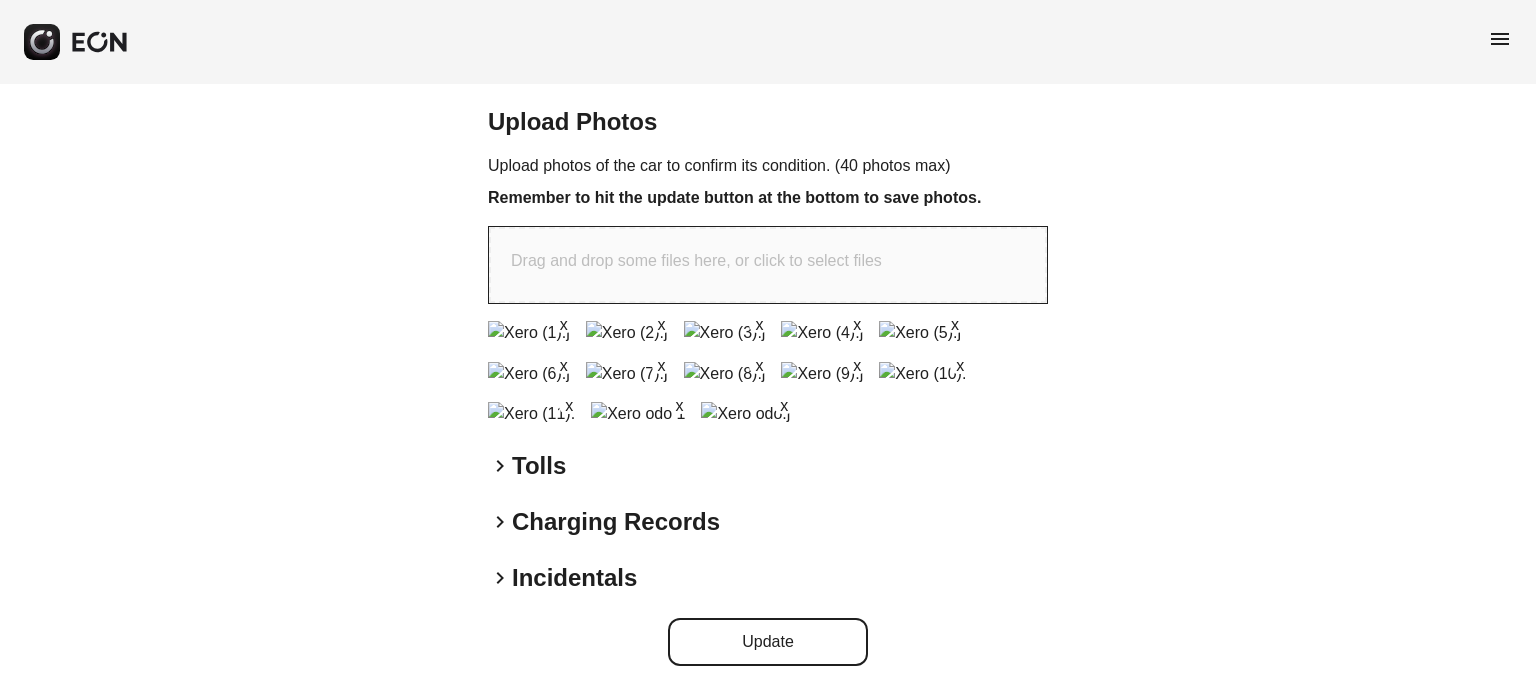 click on "Update" at bounding box center [768, 642] 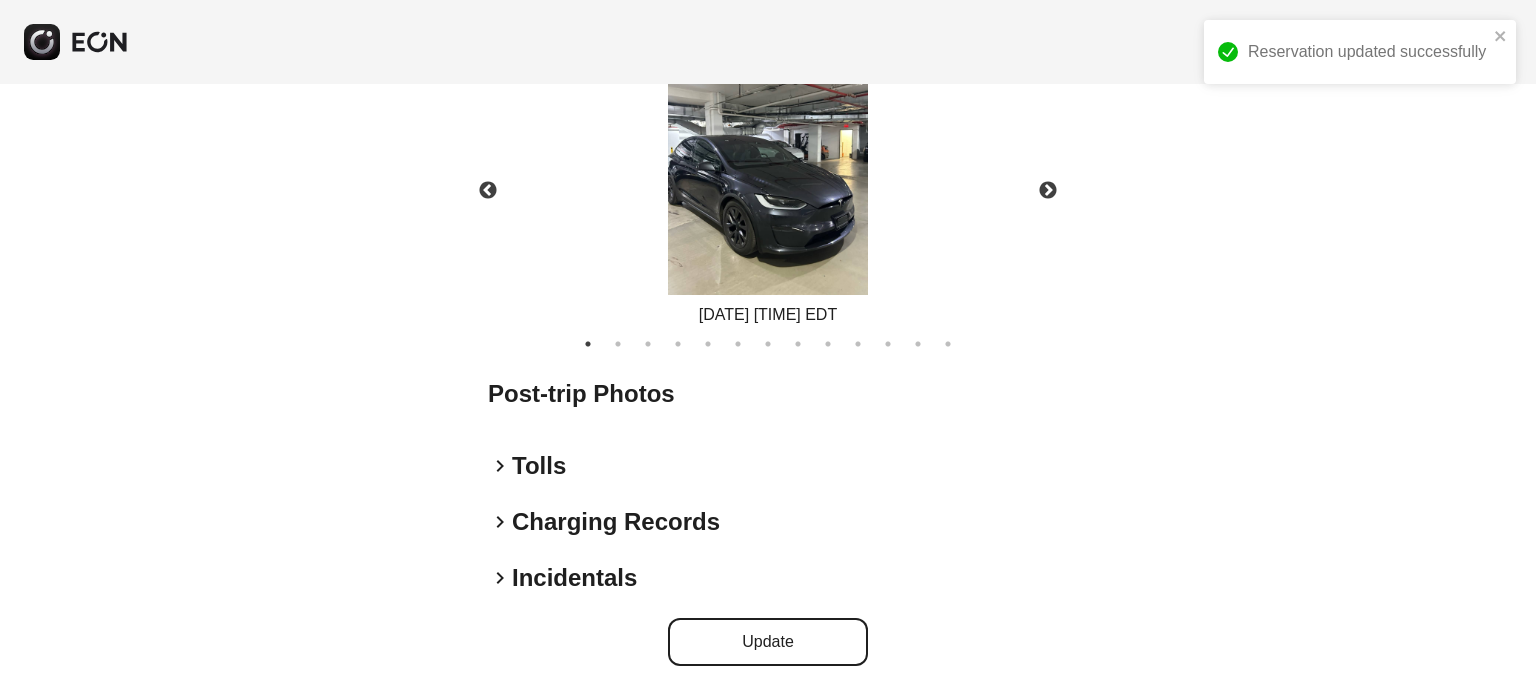 scroll, scrollTop: 726, scrollLeft: 0, axis: vertical 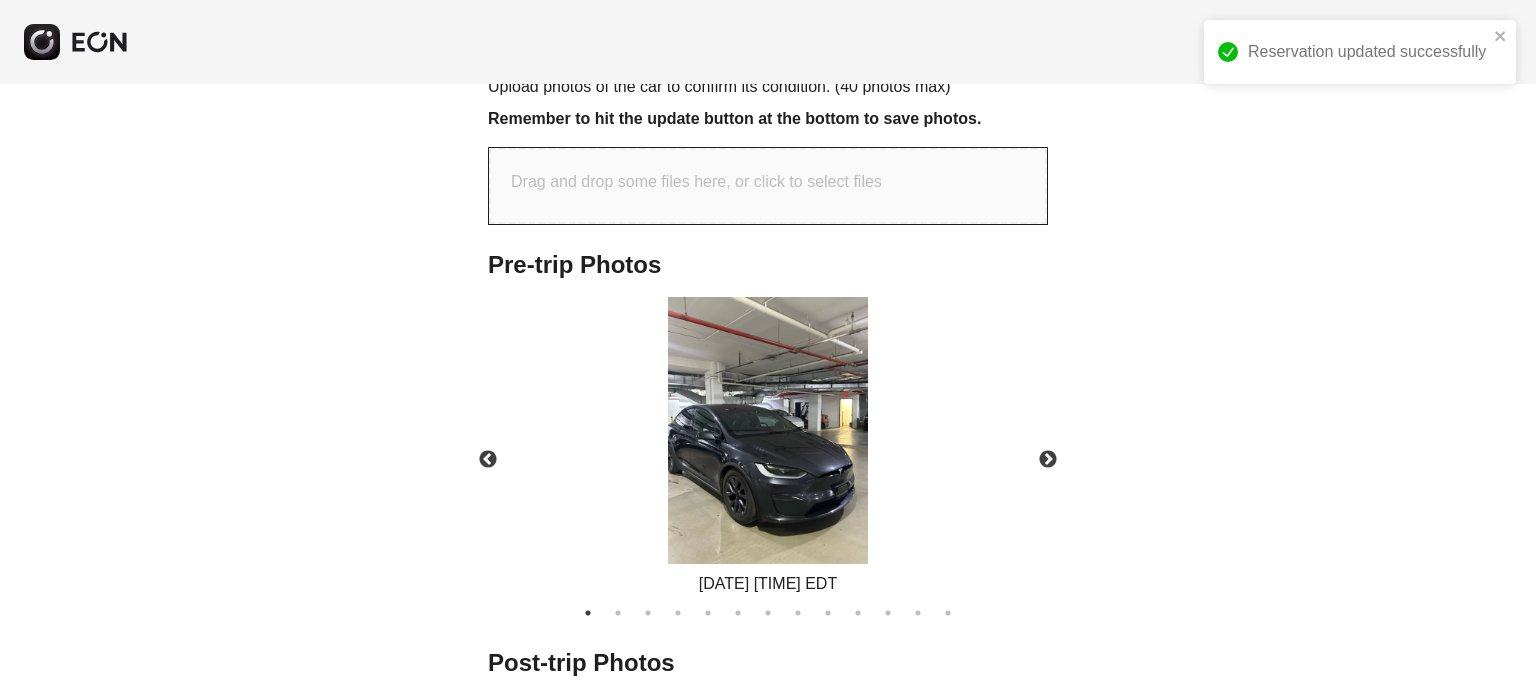 type 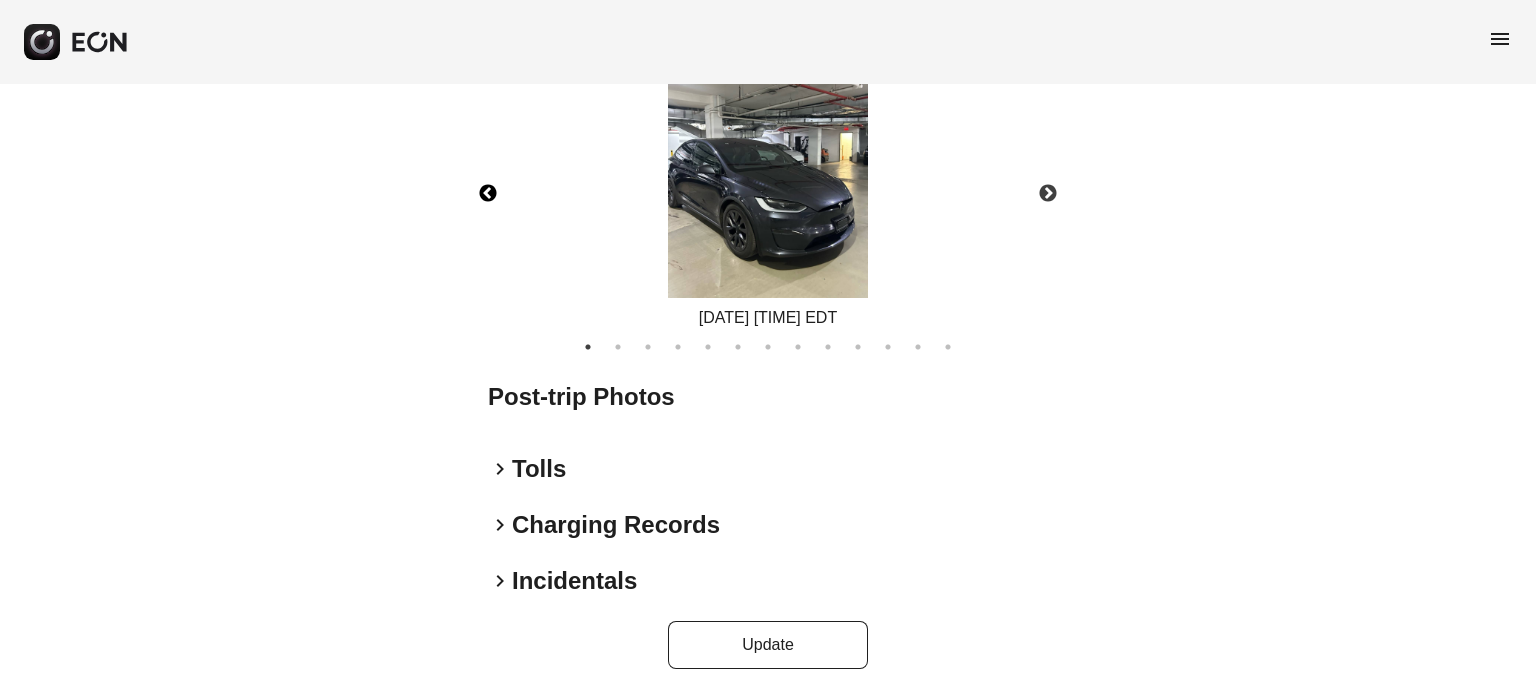click on "Previous" at bounding box center [488, 194] 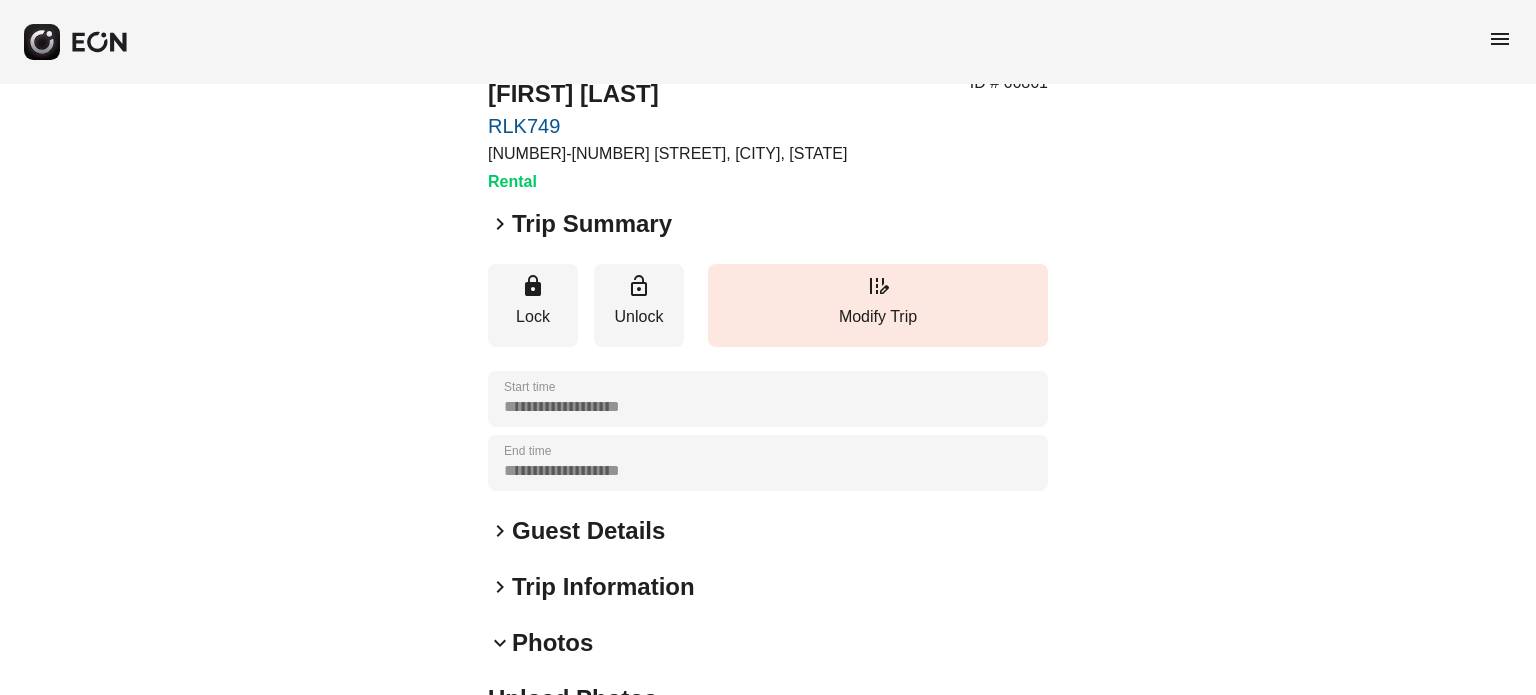 scroll, scrollTop: 100, scrollLeft: 0, axis: vertical 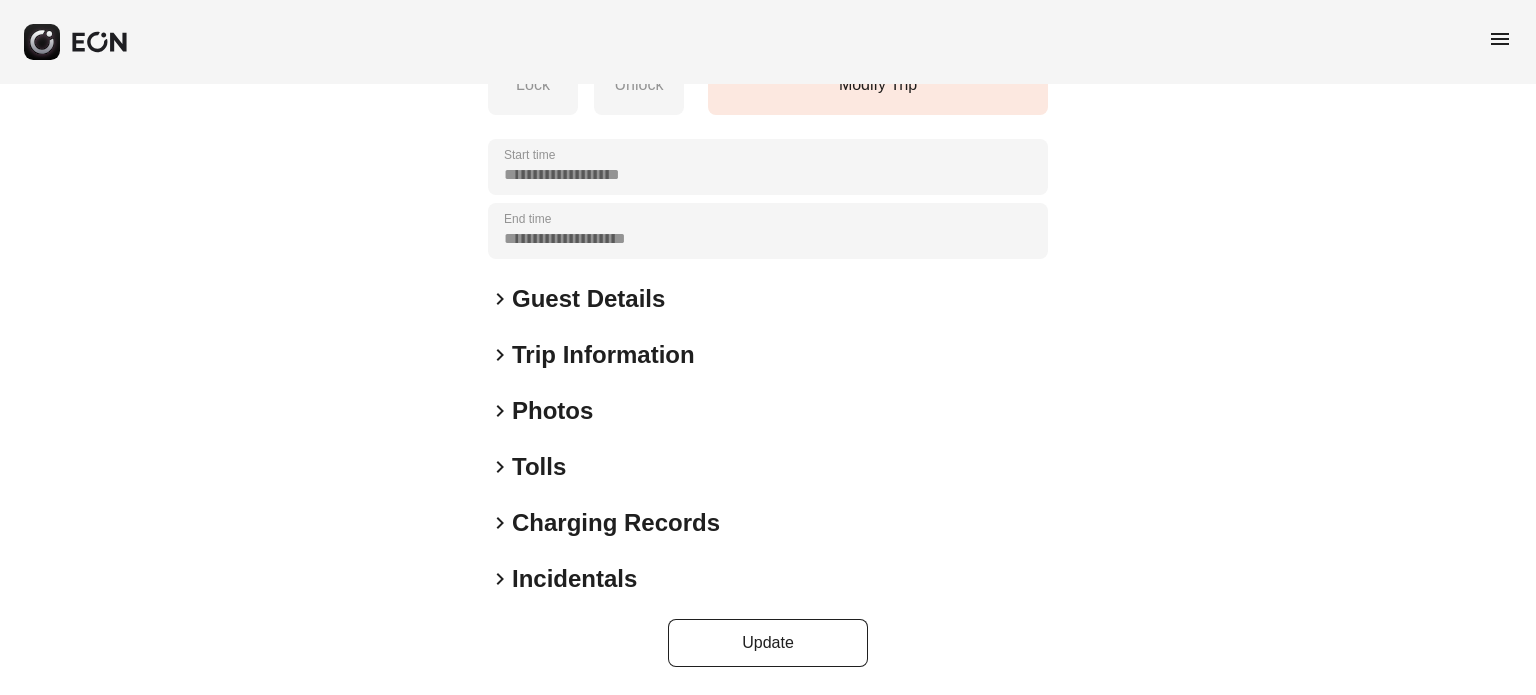 click on "Photos" at bounding box center (552, 411) 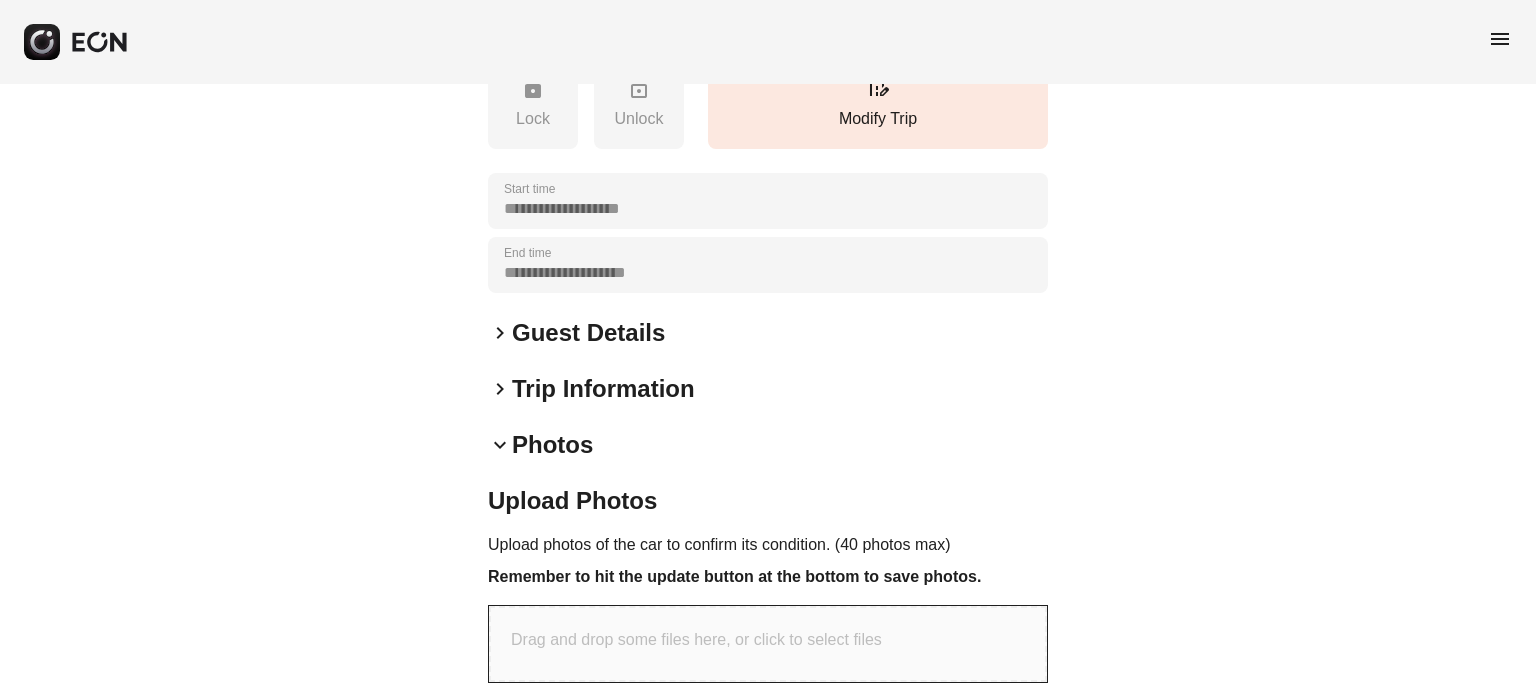 scroll, scrollTop: 700, scrollLeft: 0, axis: vertical 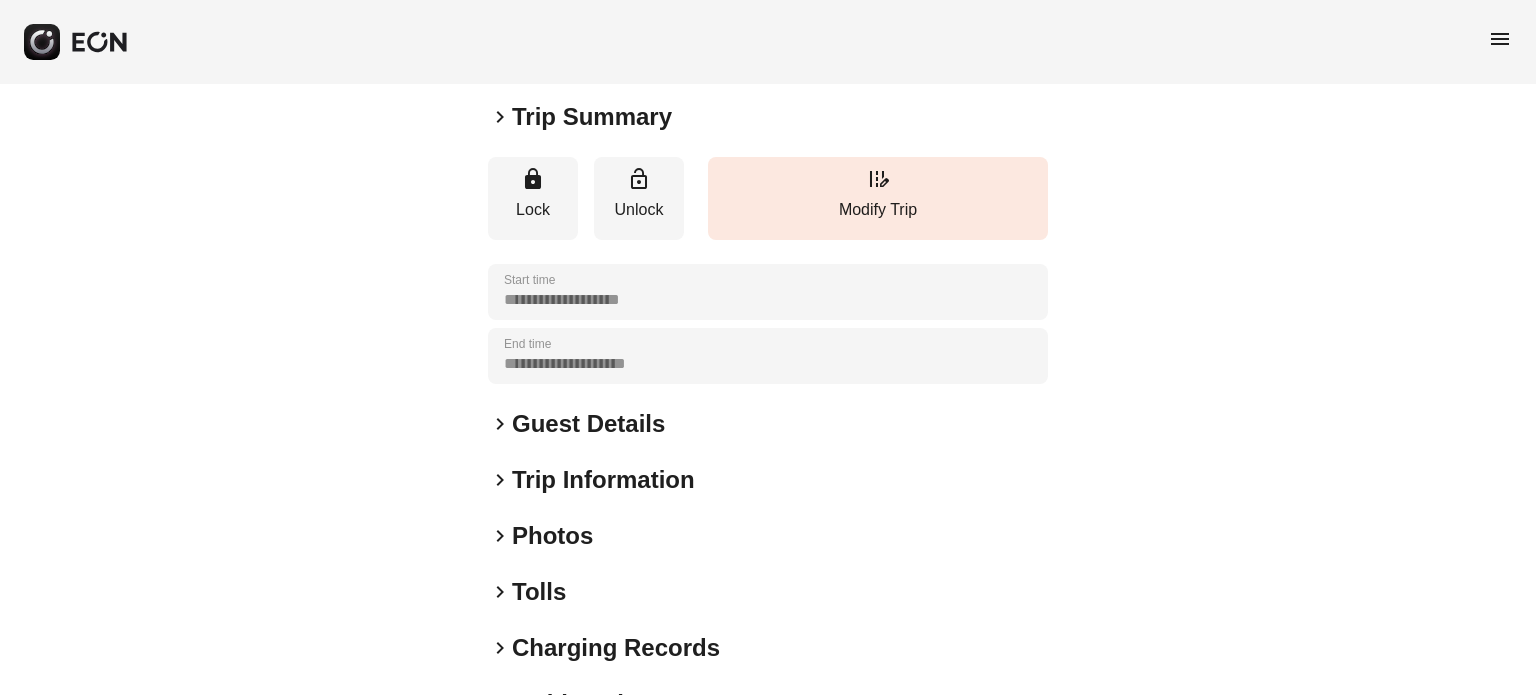 click on "keyboard_arrow_right Photos" at bounding box center [768, 536] 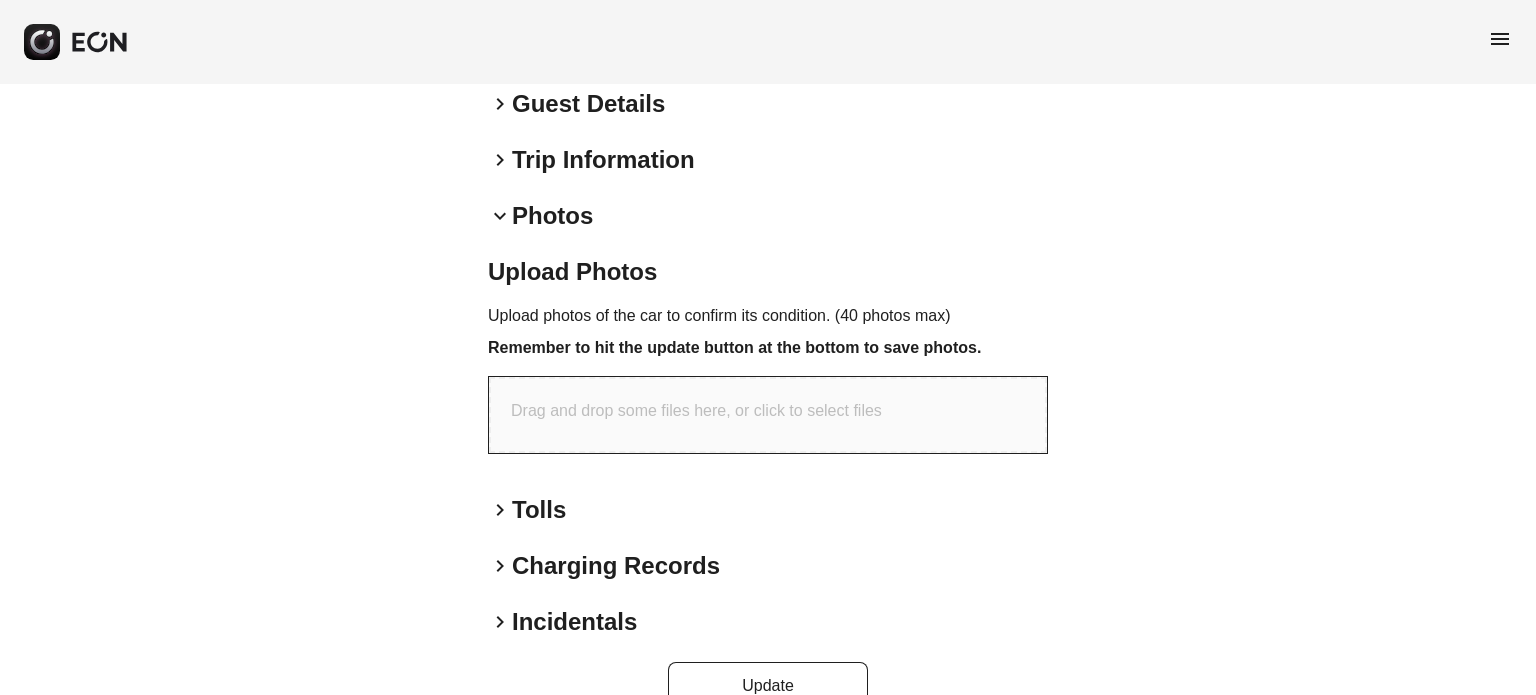 scroll, scrollTop: 538, scrollLeft: 0, axis: vertical 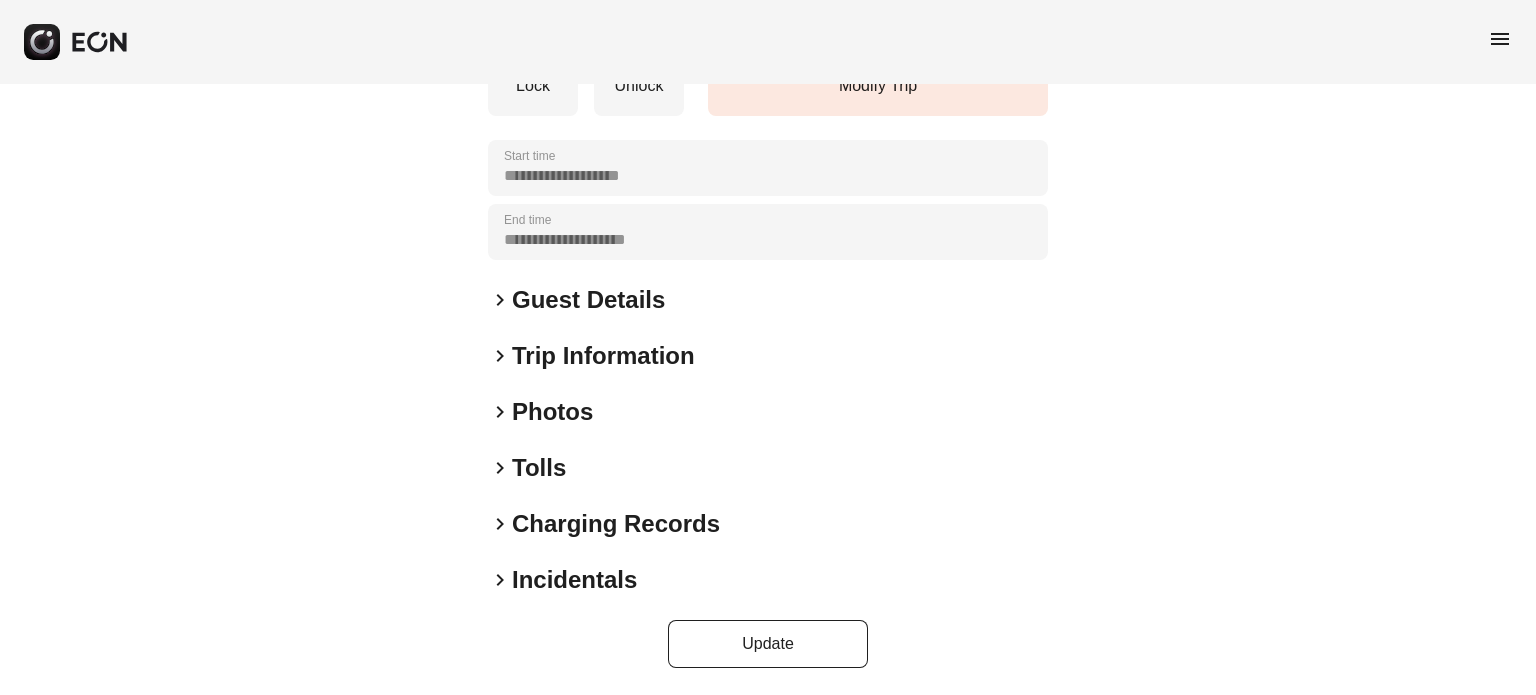 click on "Photos" at bounding box center (552, 412) 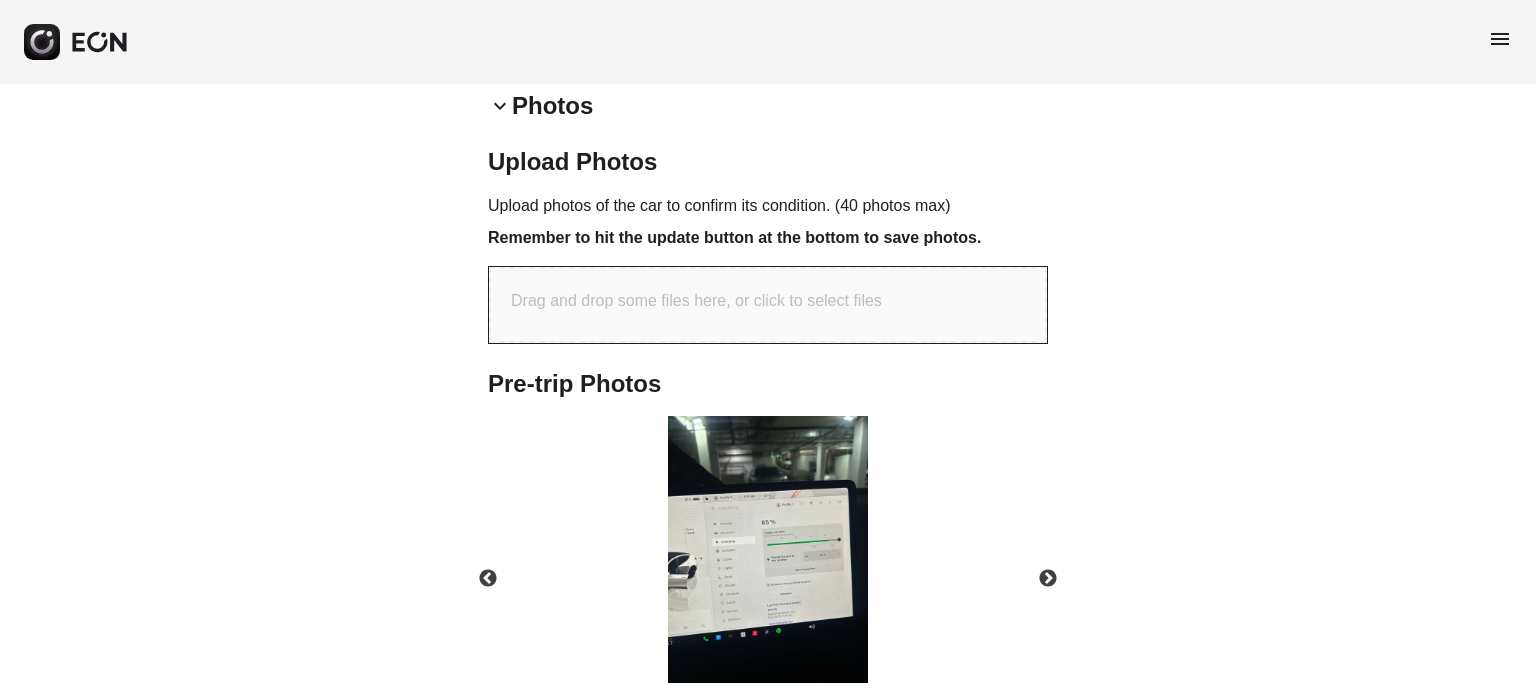 scroll, scrollTop: 726, scrollLeft: 0, axis: vertical 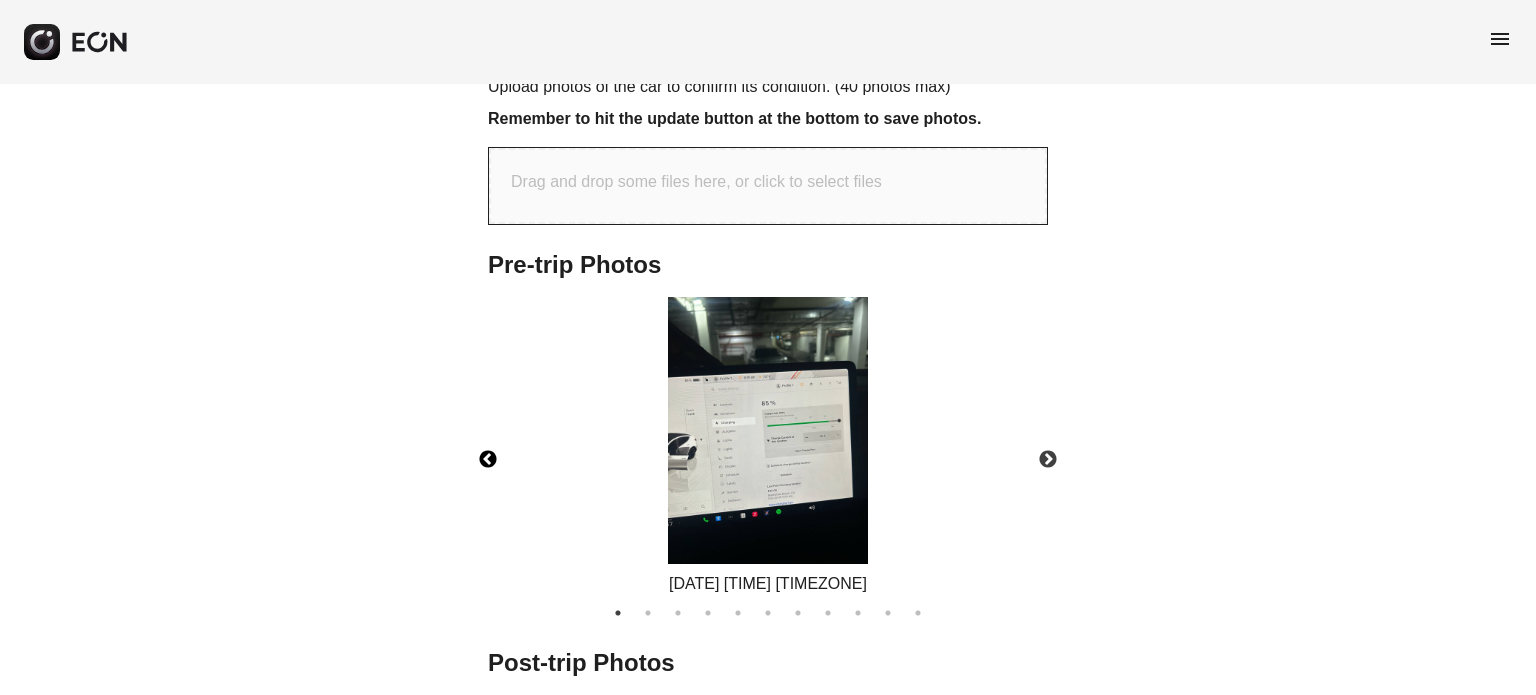 click on "Previous" at bounding box center [488, 460] 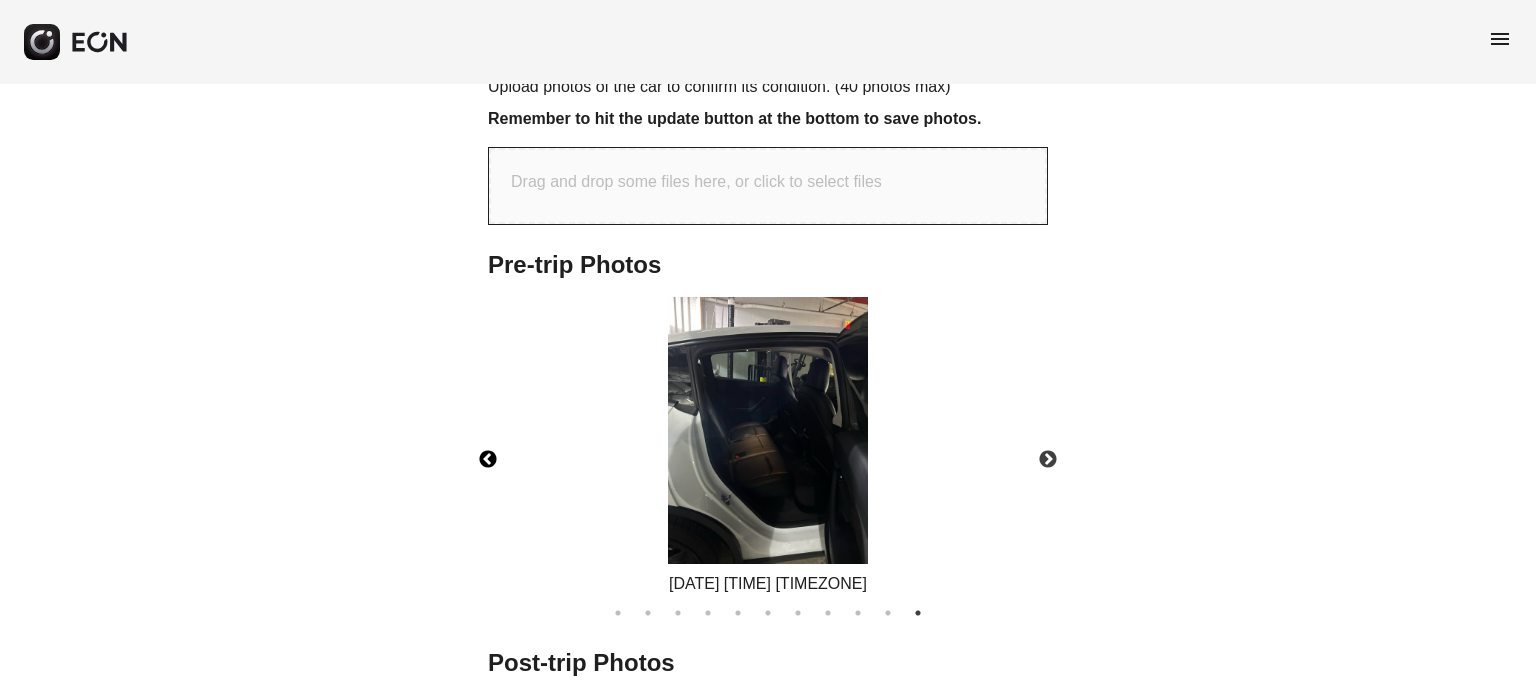 click on "Previous" at bounding box center (488, 460) 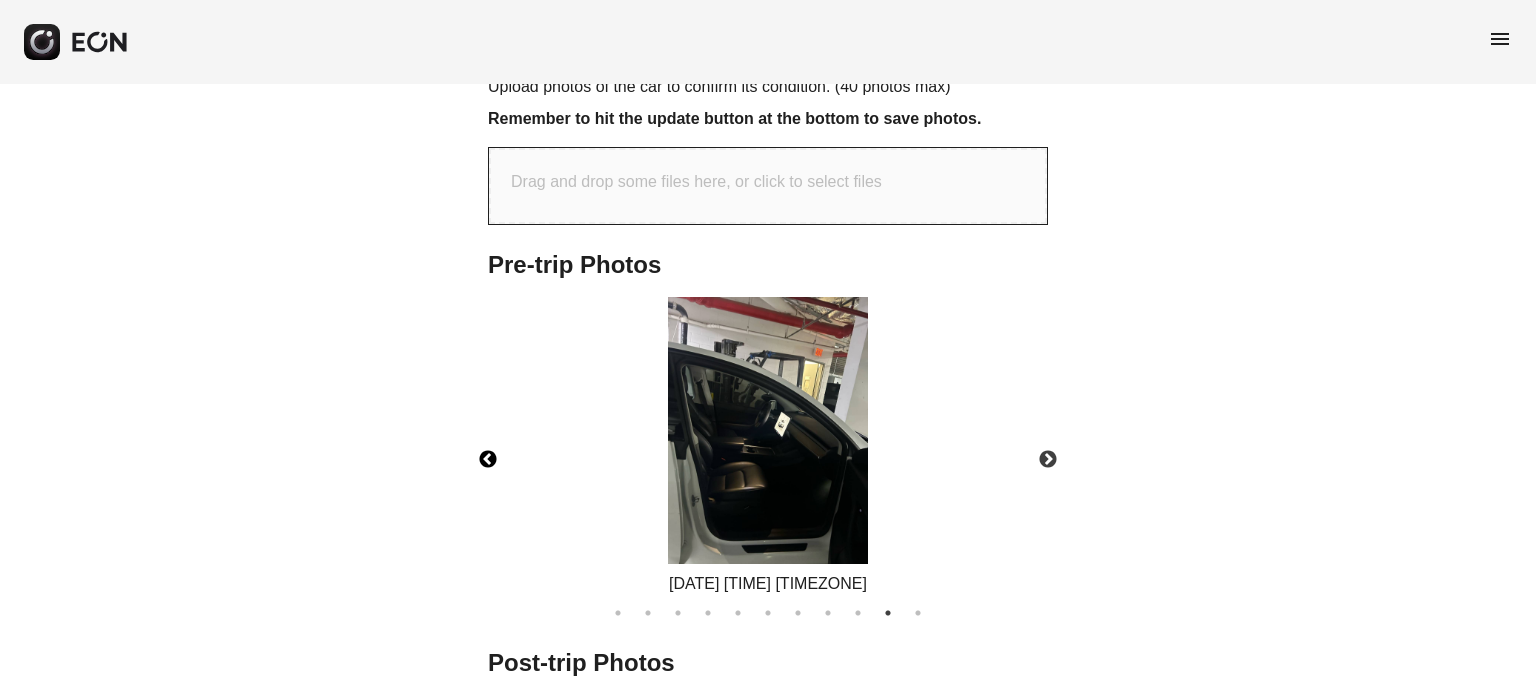 click on "Previous" at bounding box center [488, 460] 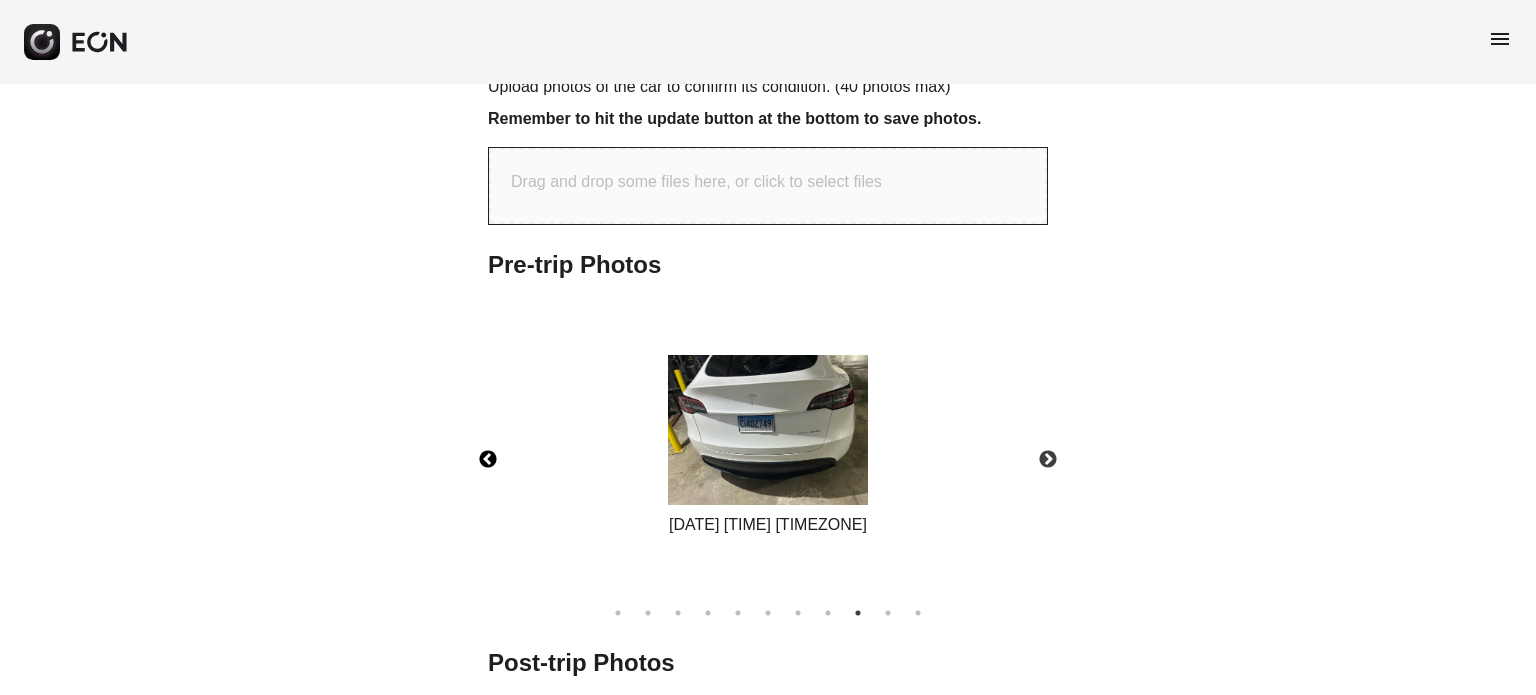 click on "Previous" at bounding box center (488, 460) 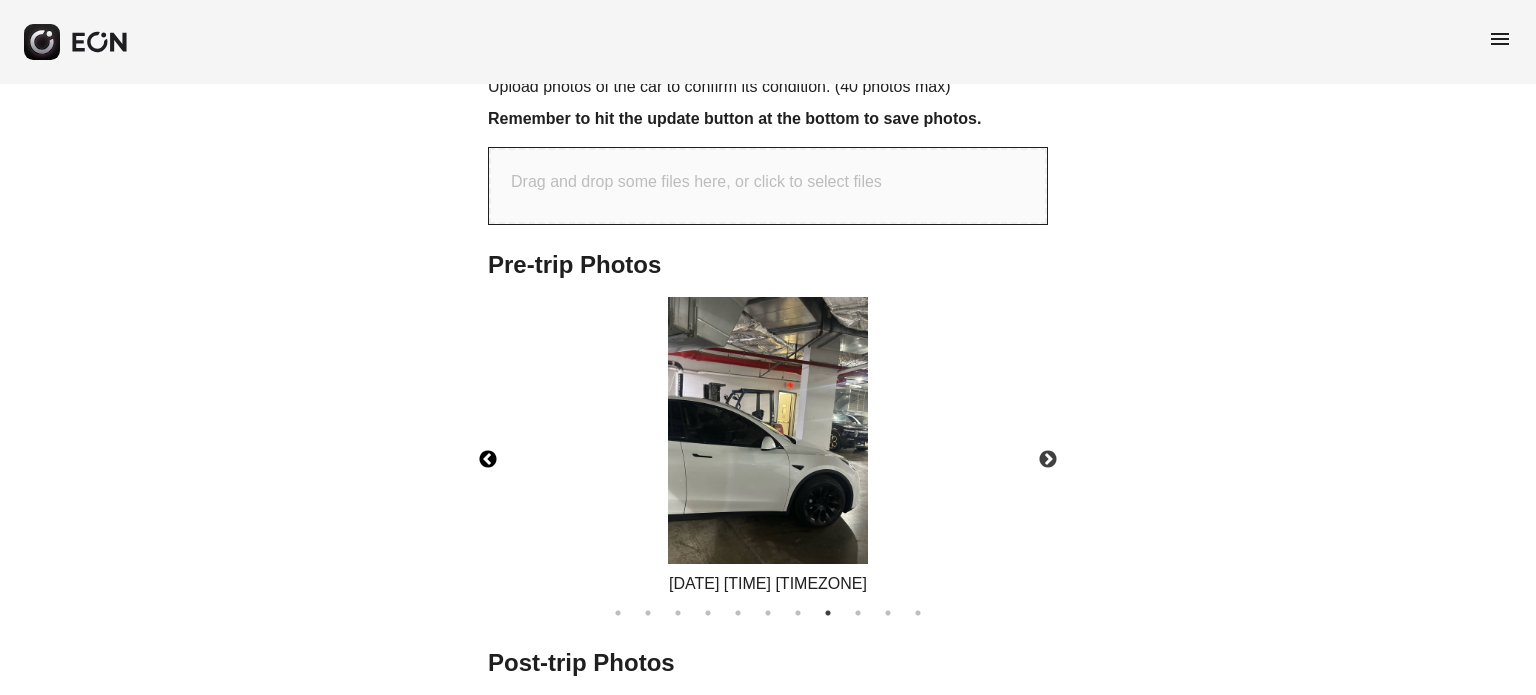 click on "Previous" at bounding box center (488, 460) 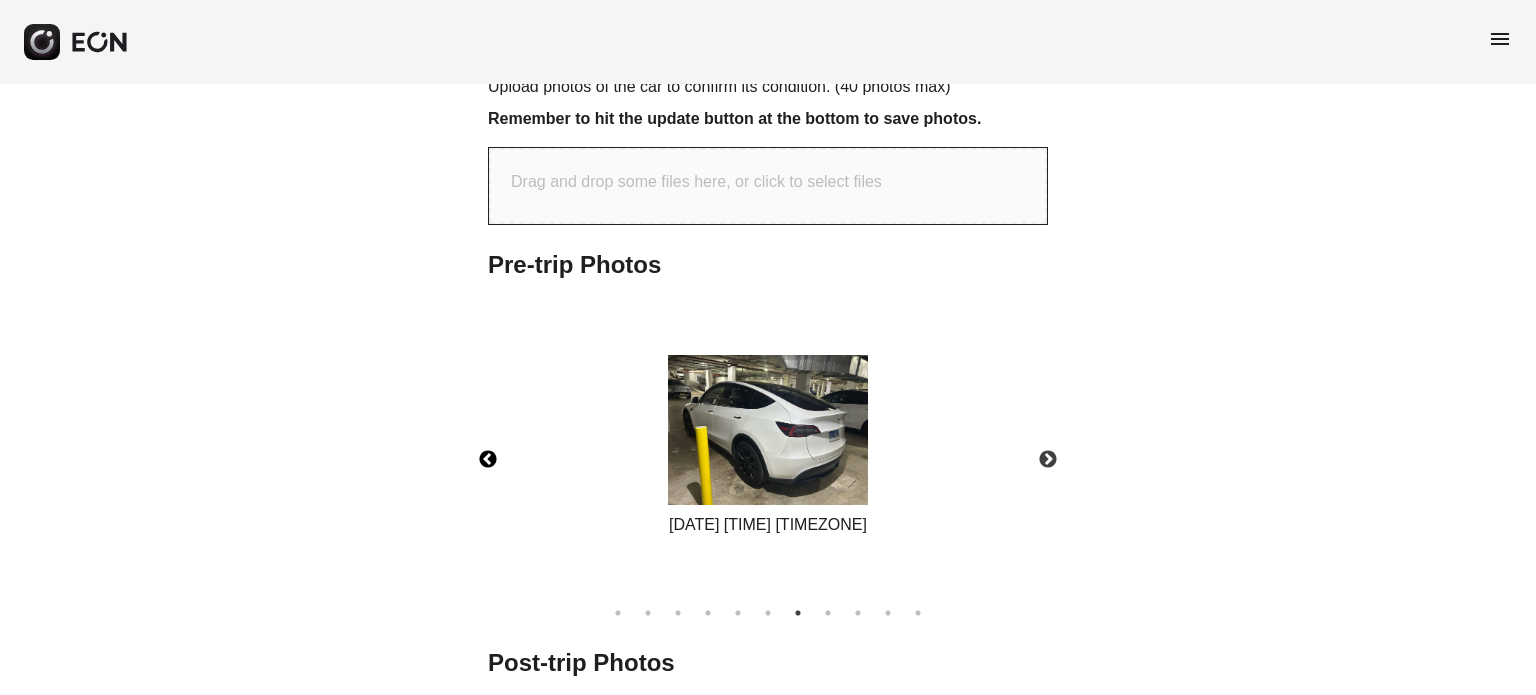 click on "Previous" at bounding box center (488, 460) 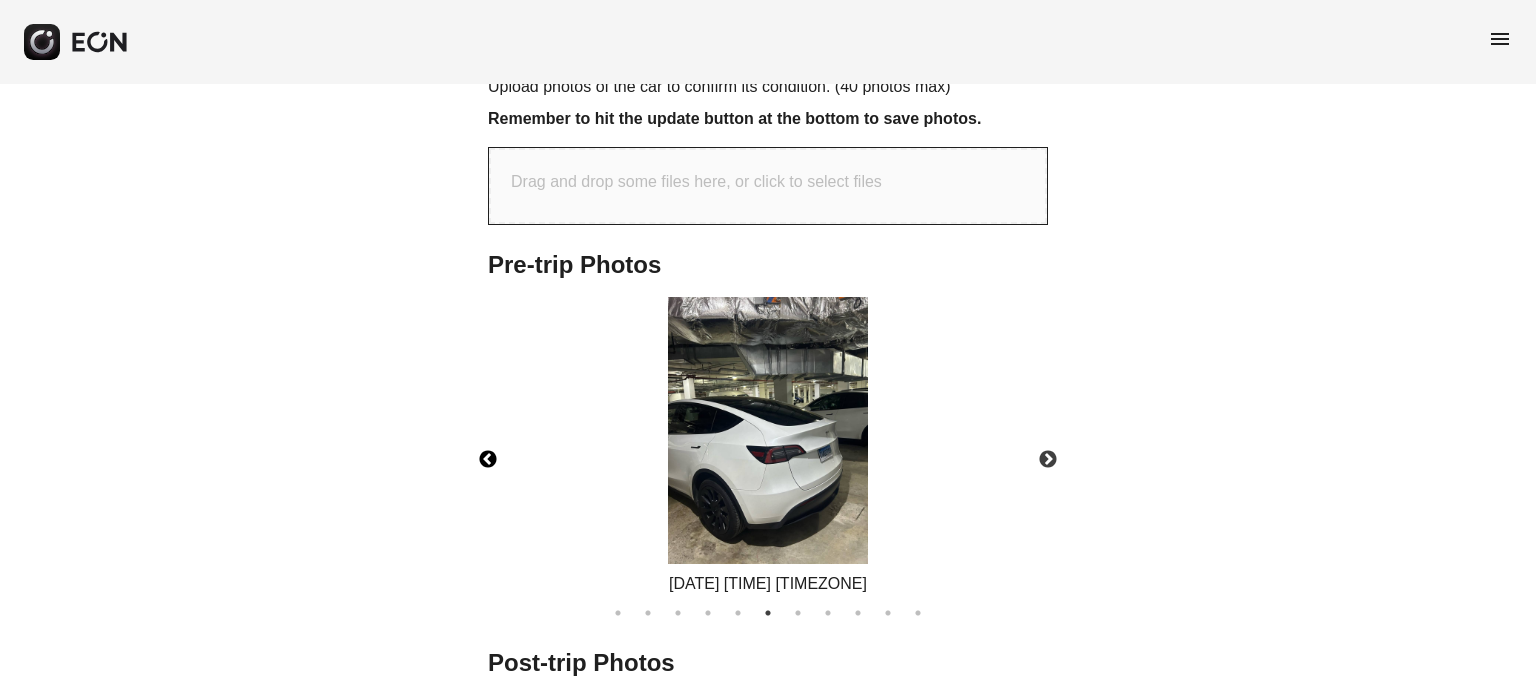 click on "Previous" at bounding box center [488, 460] 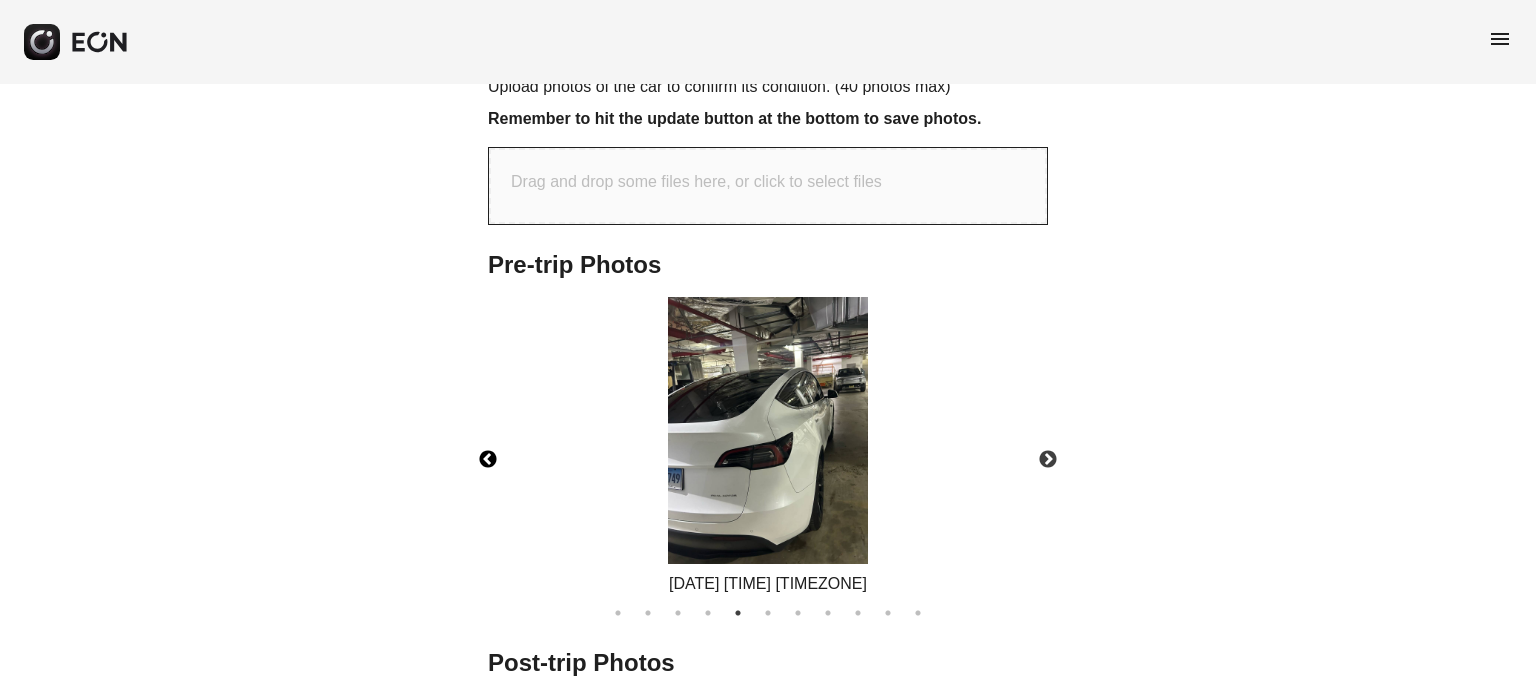 click on "Previous" at bounding box center (488, 460) 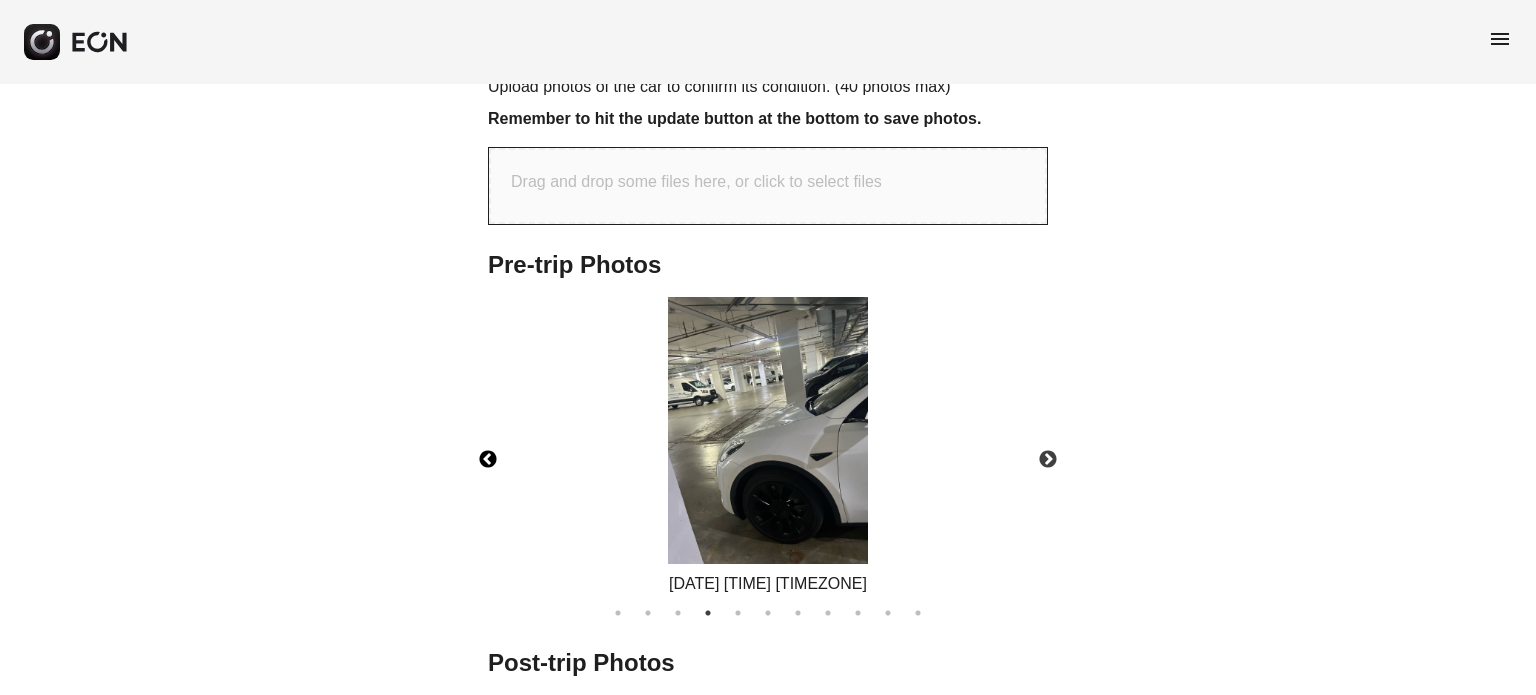 click on "Previous" at bounding box center [488, 460] 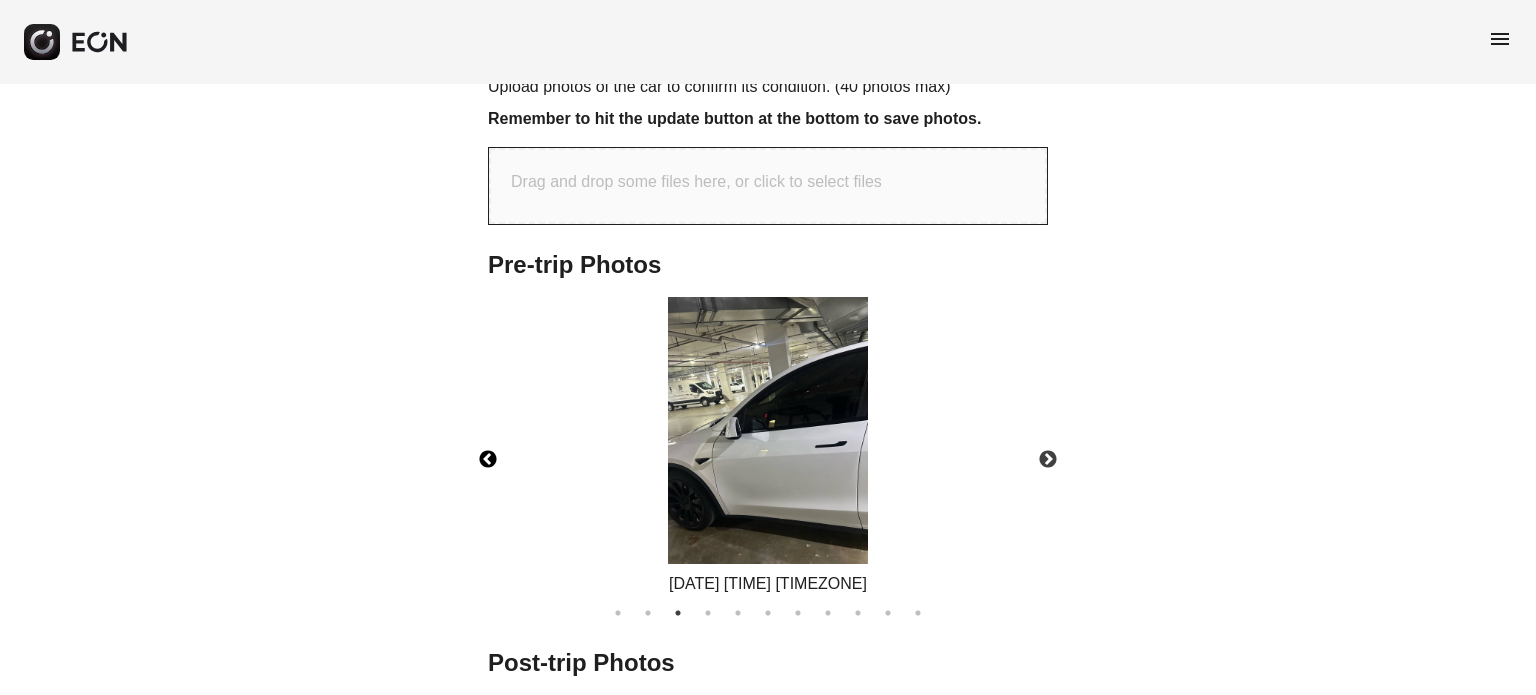 click on "Previous" at bounding box center [488, 460] 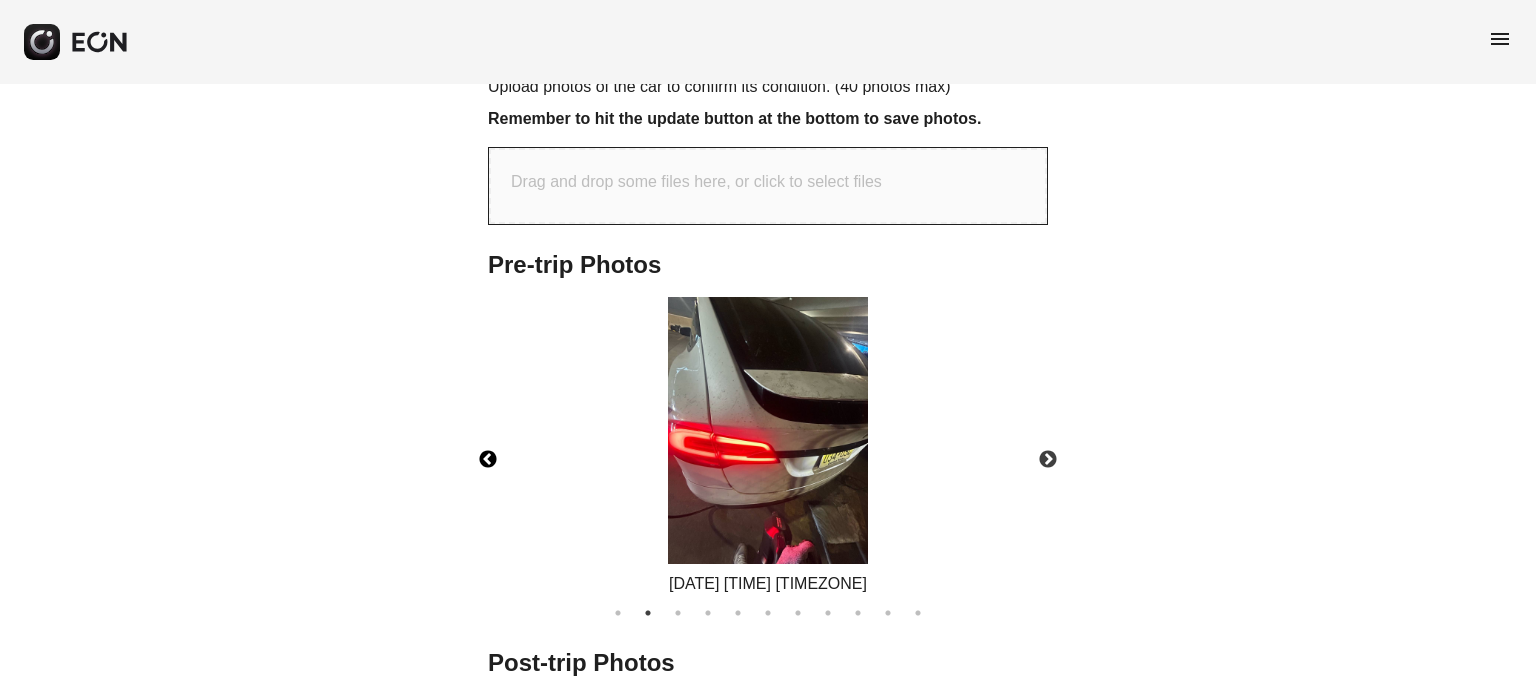 click on "Previous" at bounding box center [488, 460] 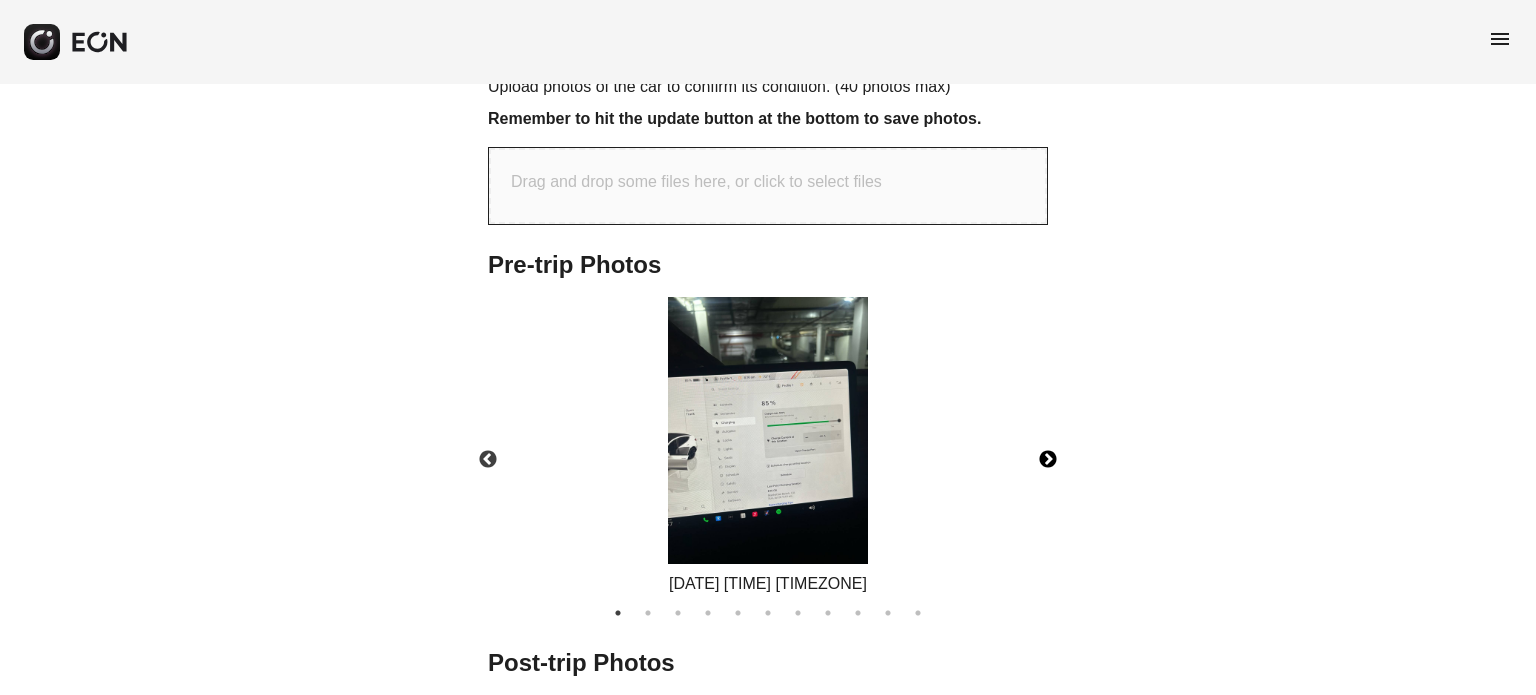 click on "Next" at bounding box center (1048, 460) 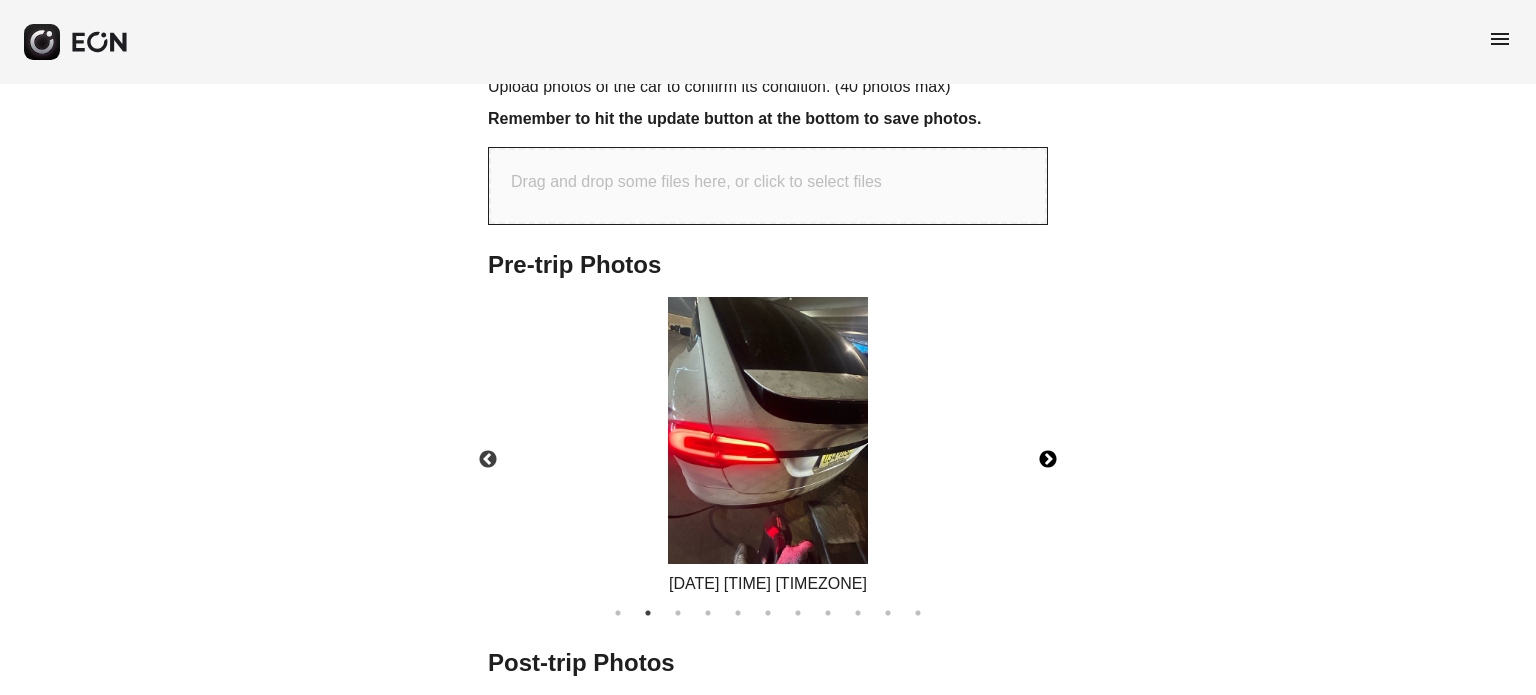 click on "Next" at bounding box center (1048, 460) 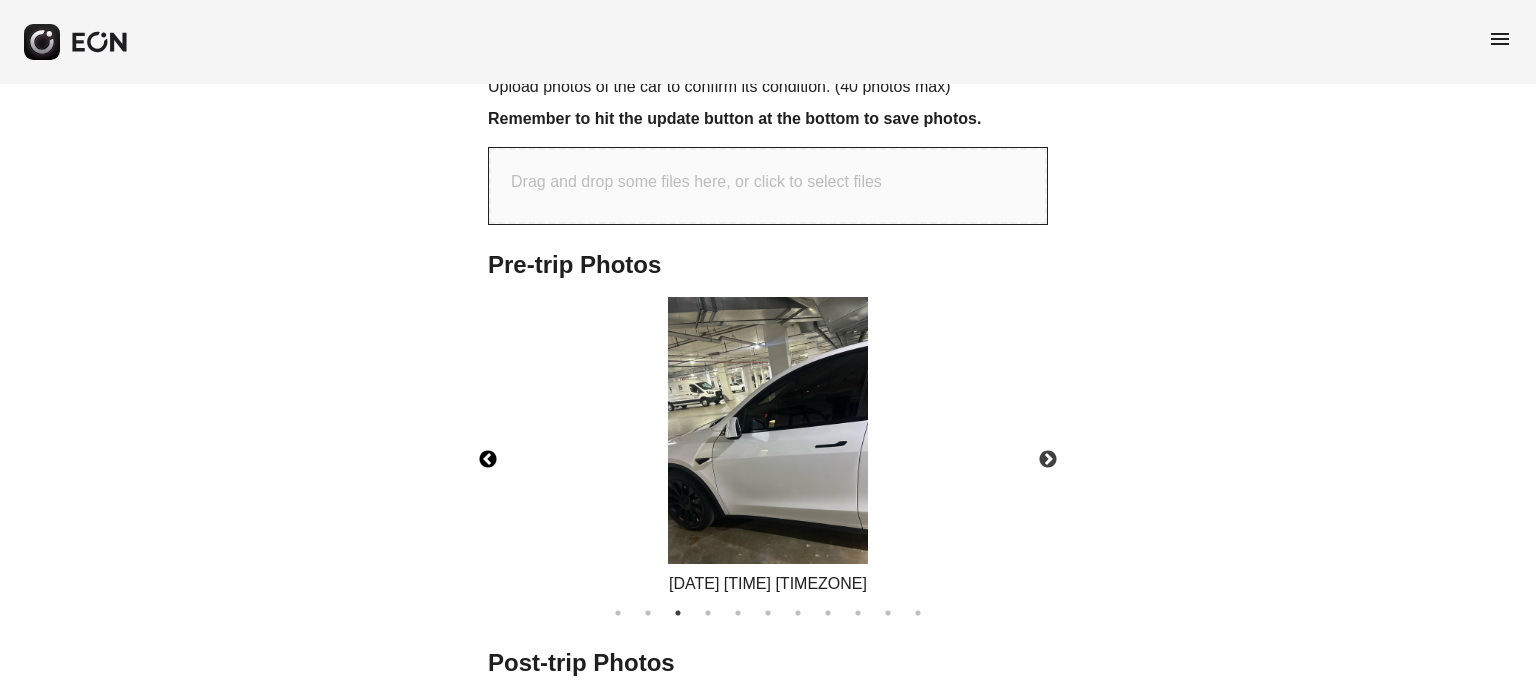 click on "Previous" at bounding box center (488, 460) 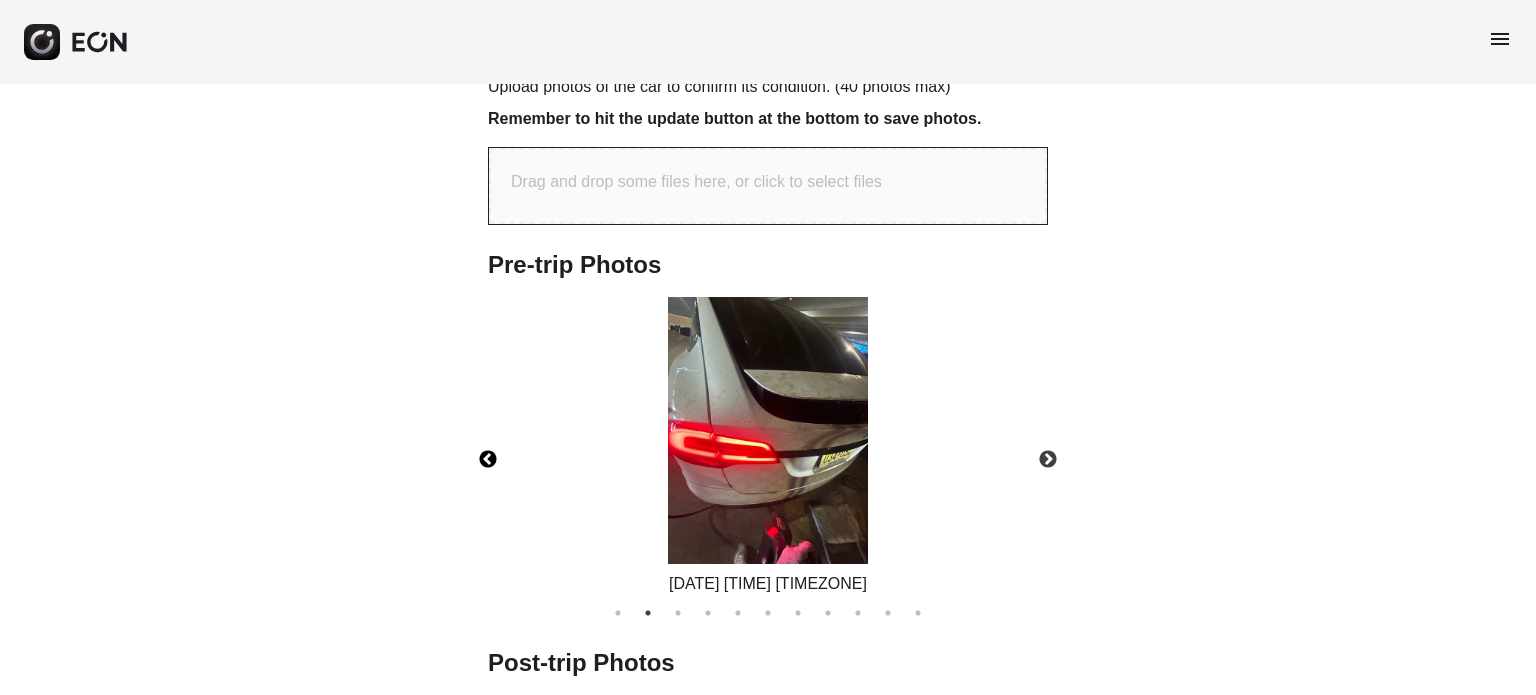drag, startPoint x: 818, startPoint y: 432, endPoint x: 752, endPoint y: 507, distance: 99.90495 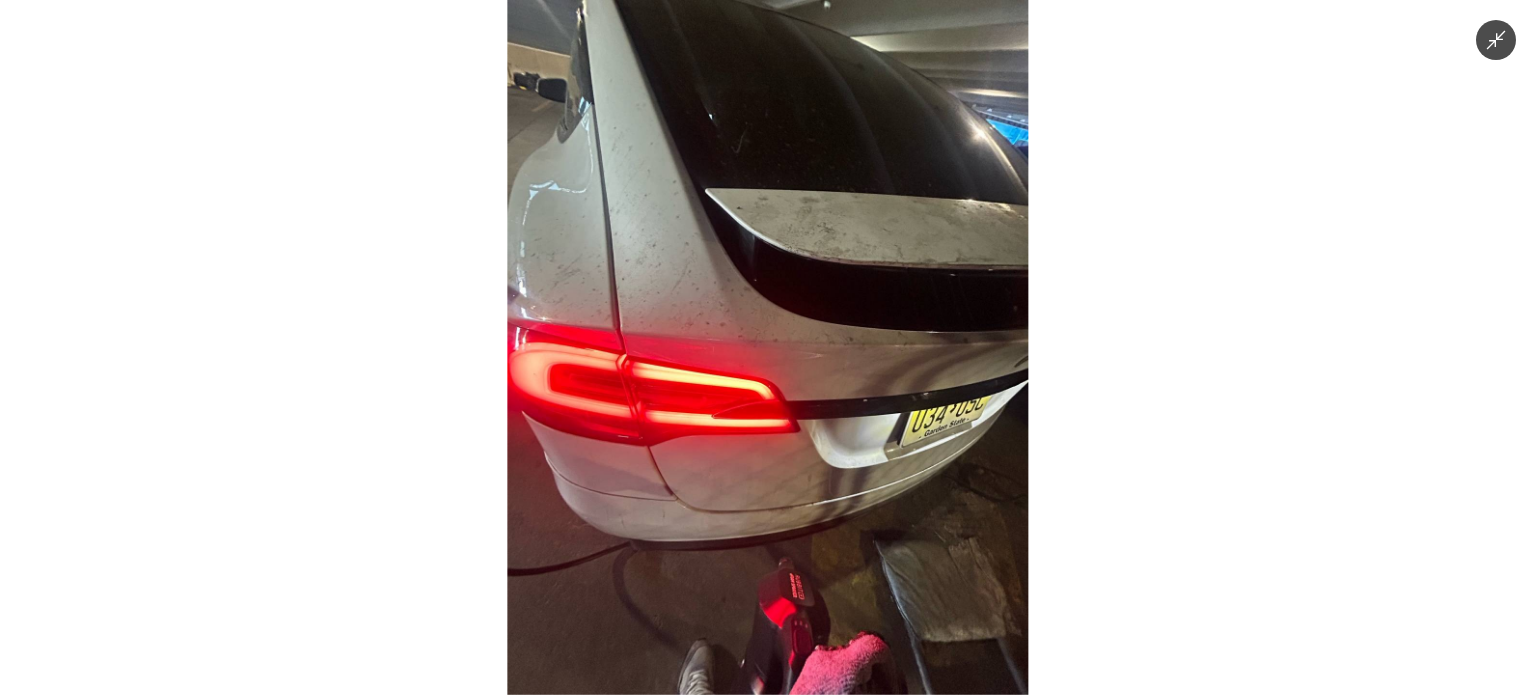 click at bounding box center (767, 347) 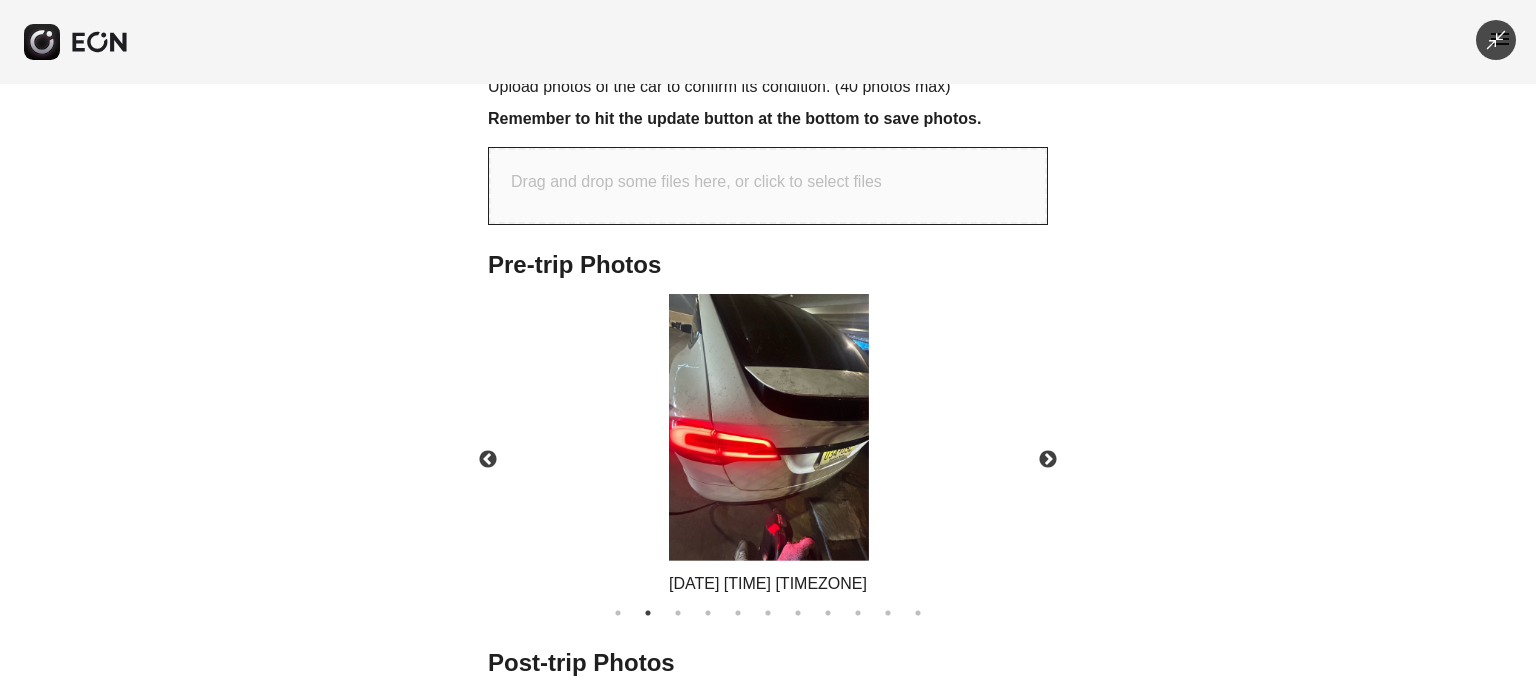 click at bounding box center (769, 427) 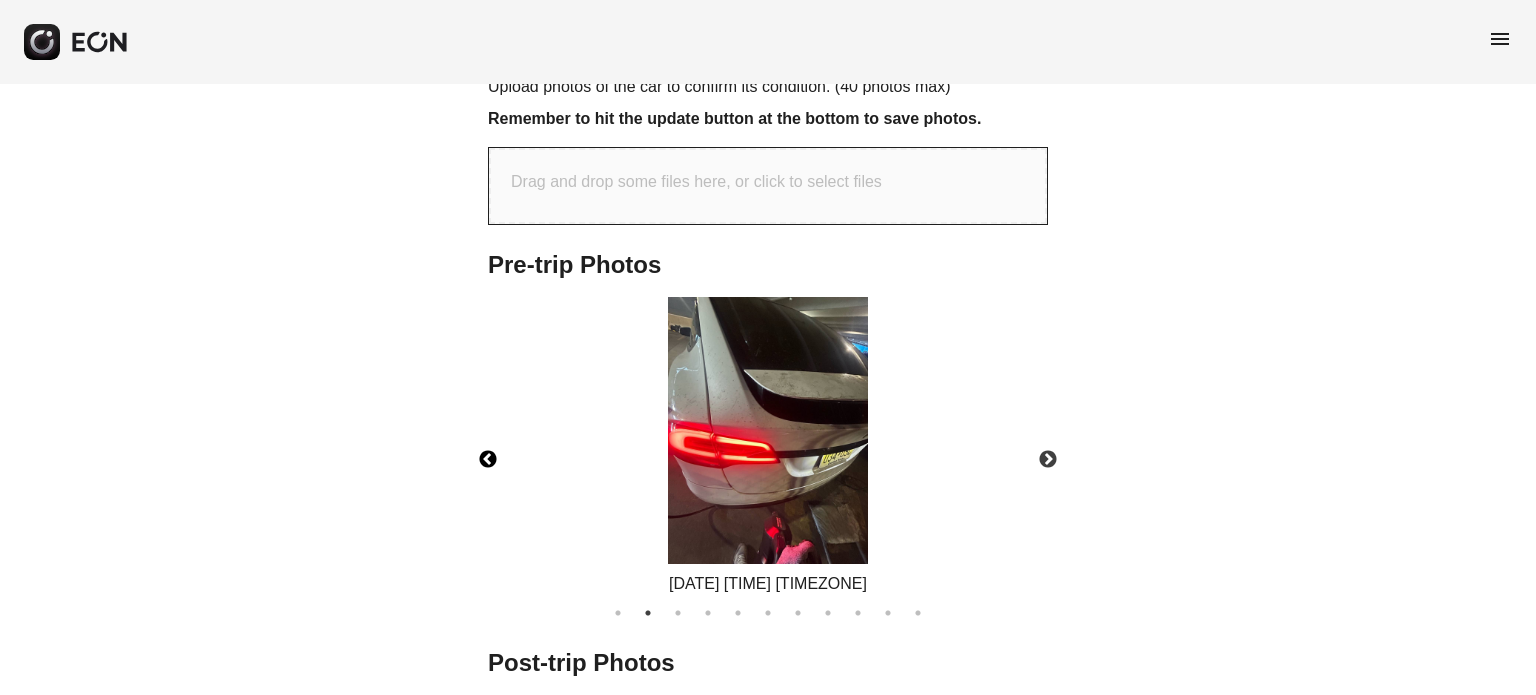 click at bounding box center (768, 430) 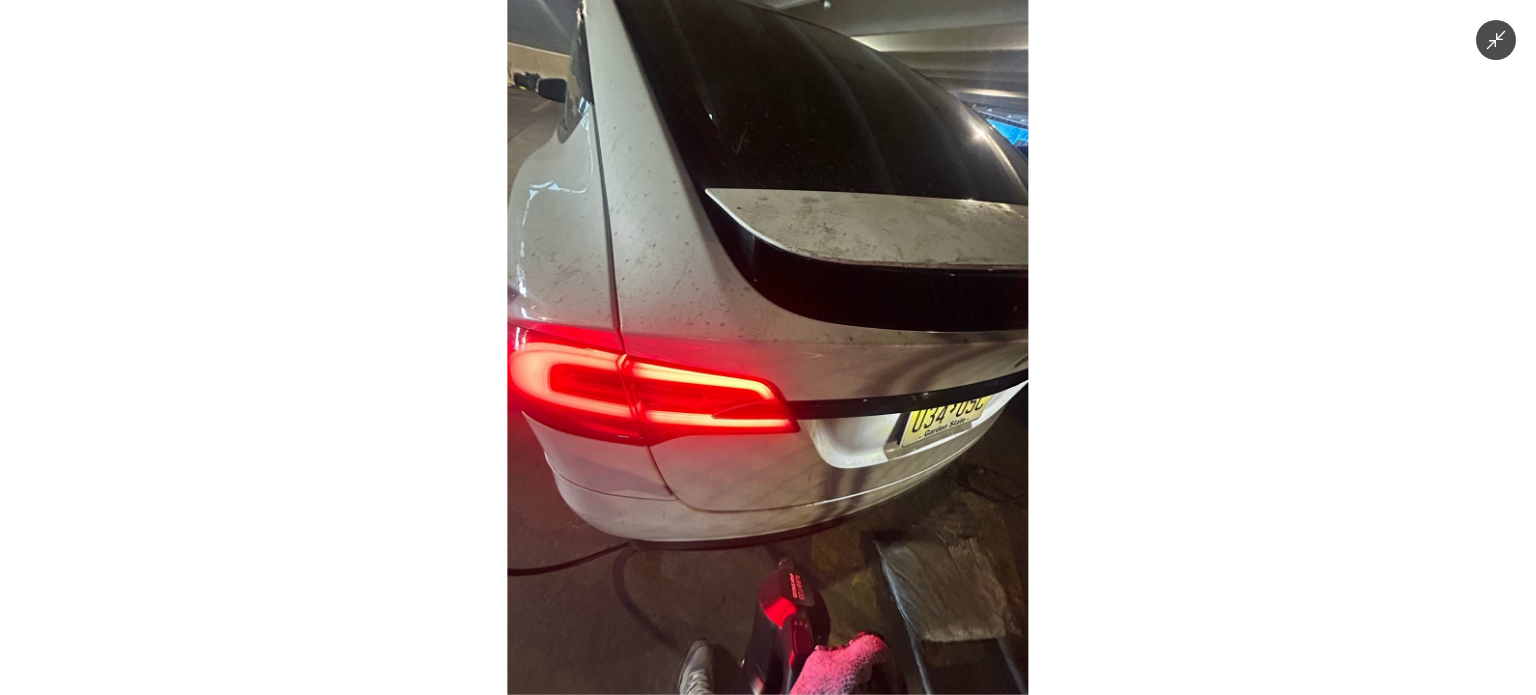 click at bounding box center [767, 347] 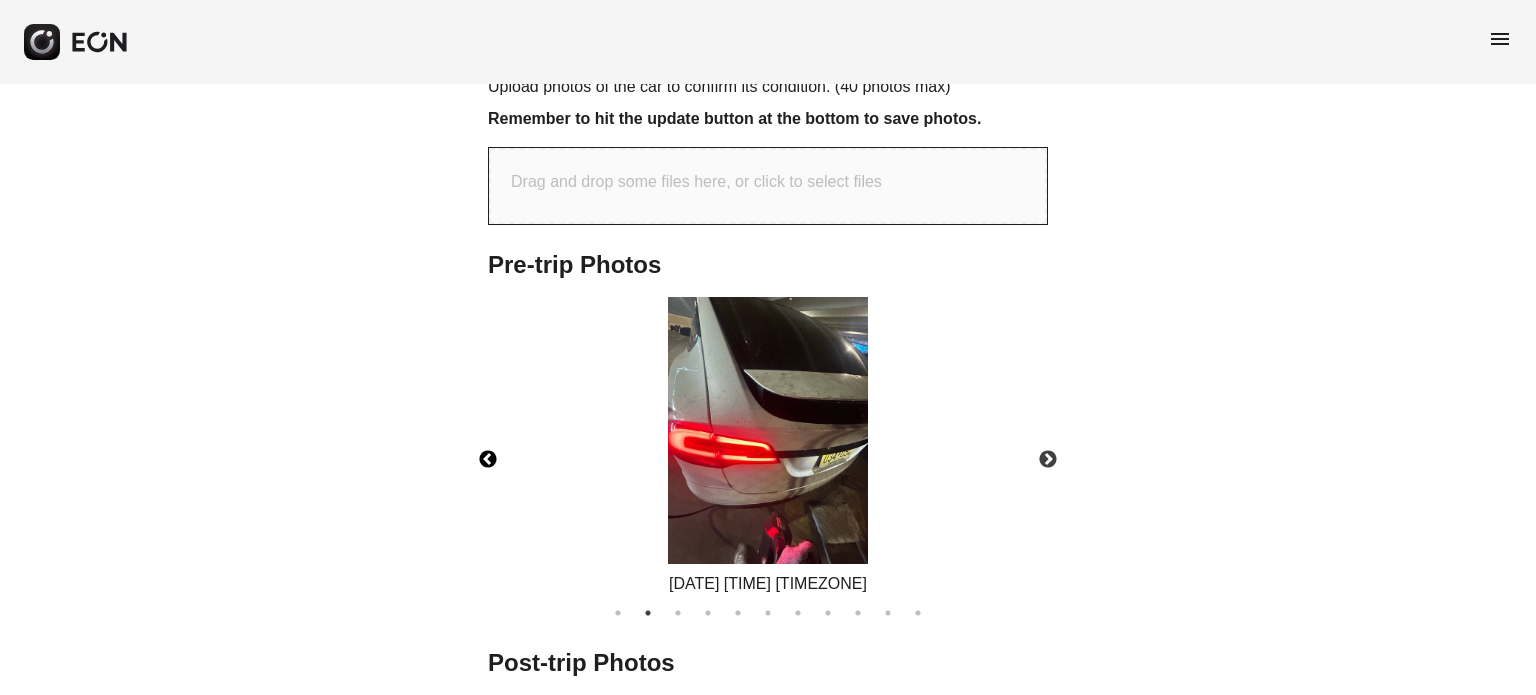 click on "Previous" at bounding box center [488, 460] 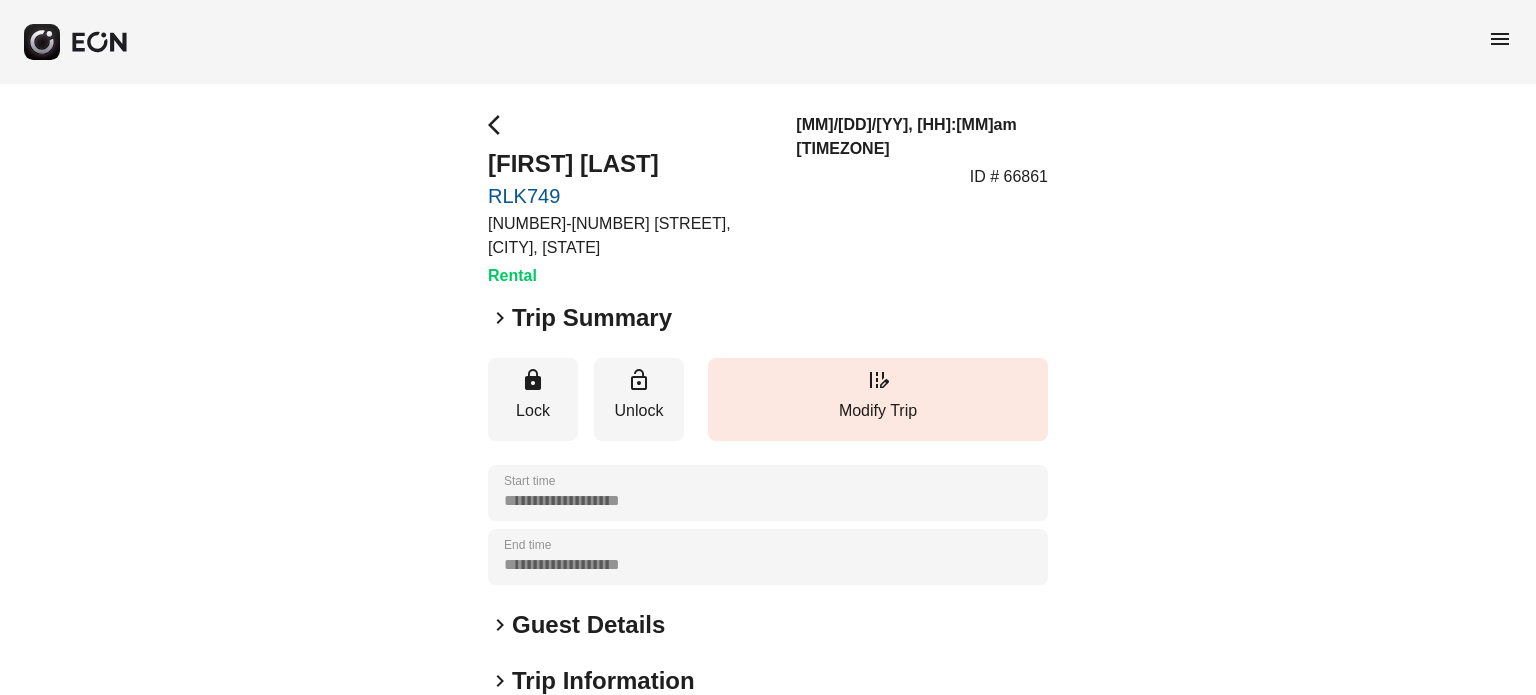 scroll, scrollTop: 100, scrollLeft: 0, axis: vertical 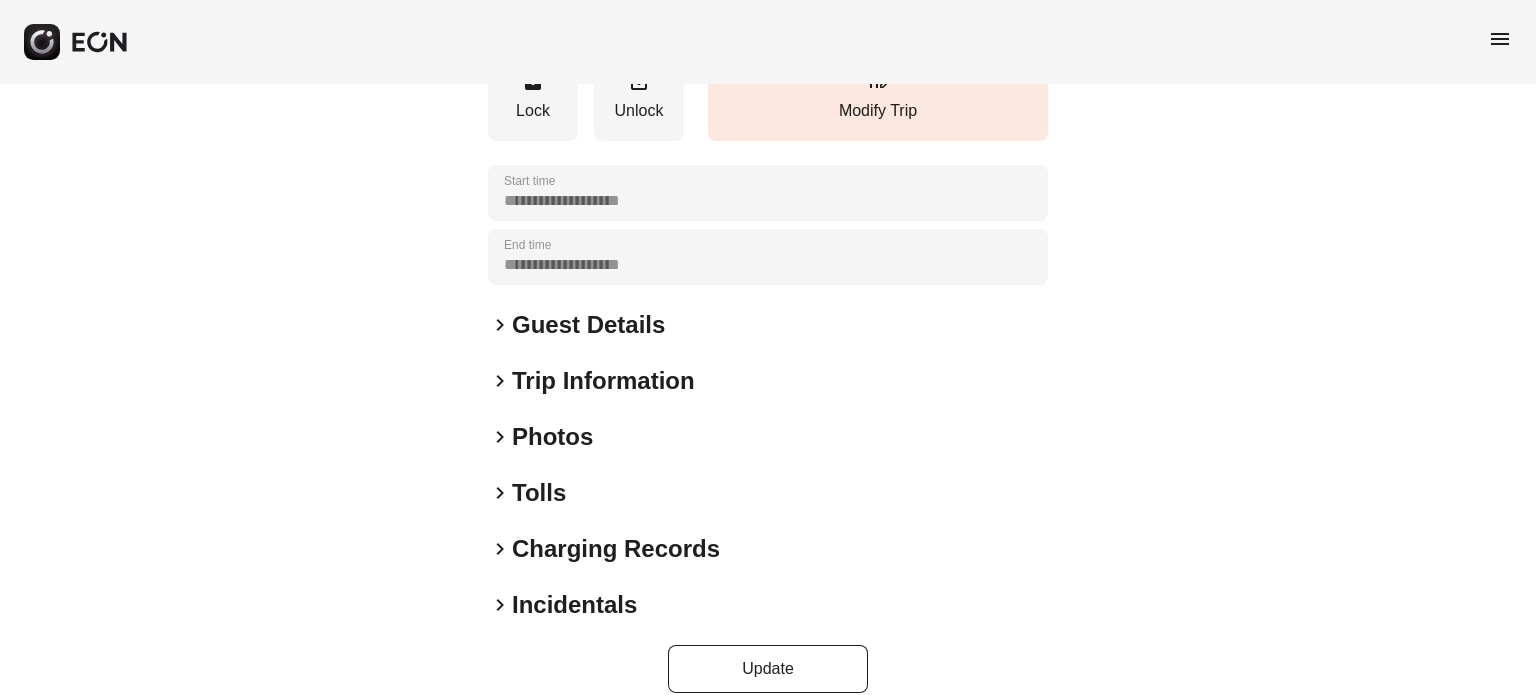 click on "Photos" at bounding box center (552, 437) 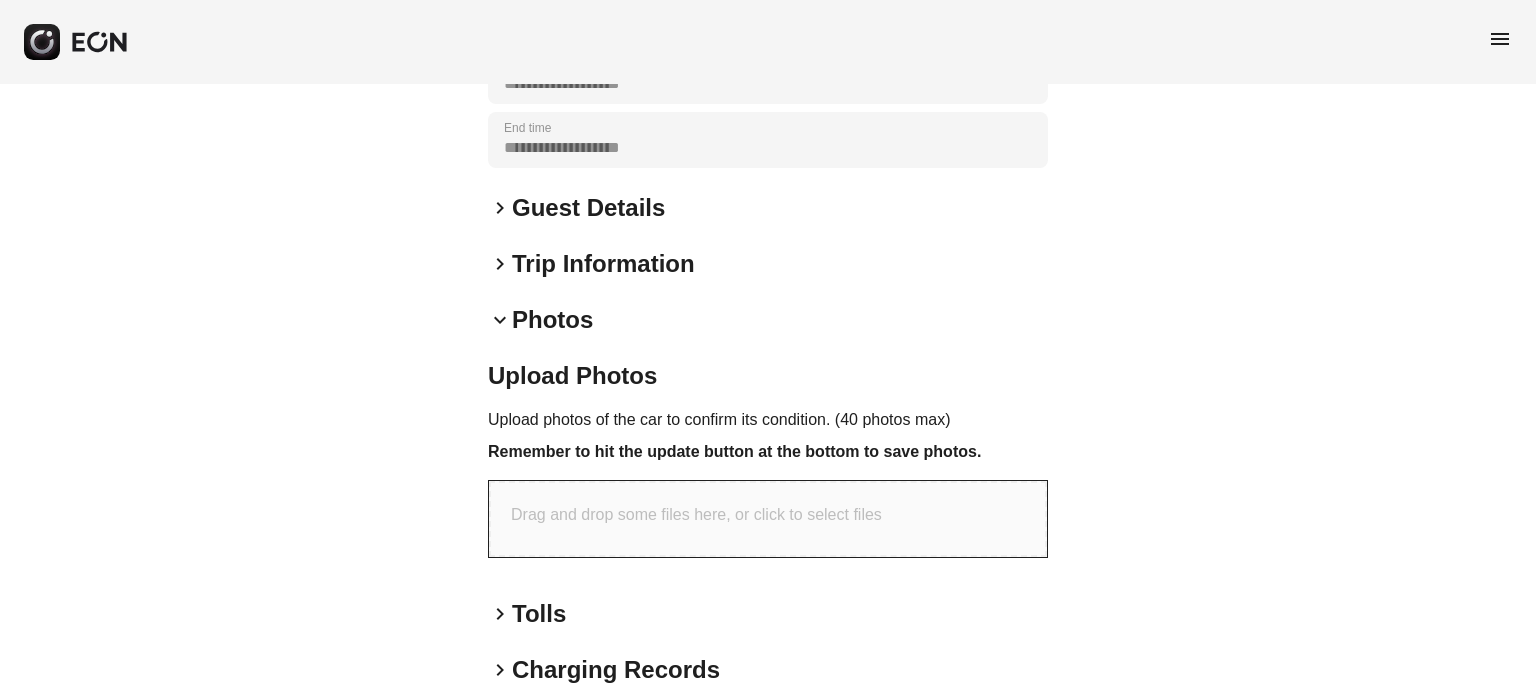 scroll, scrollTop: 538, scrollLeft: 0, axis: vertical 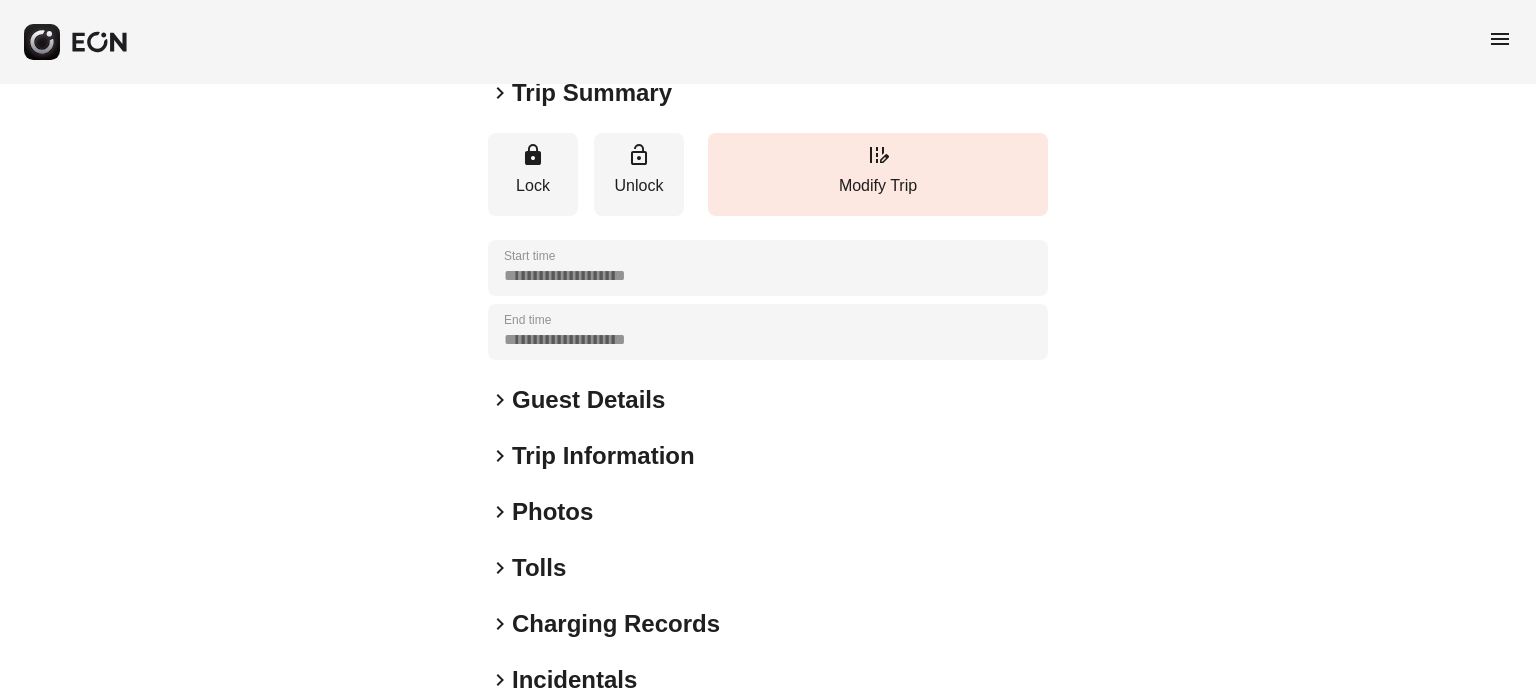 click on "**********" at bounding box center (768, 340) 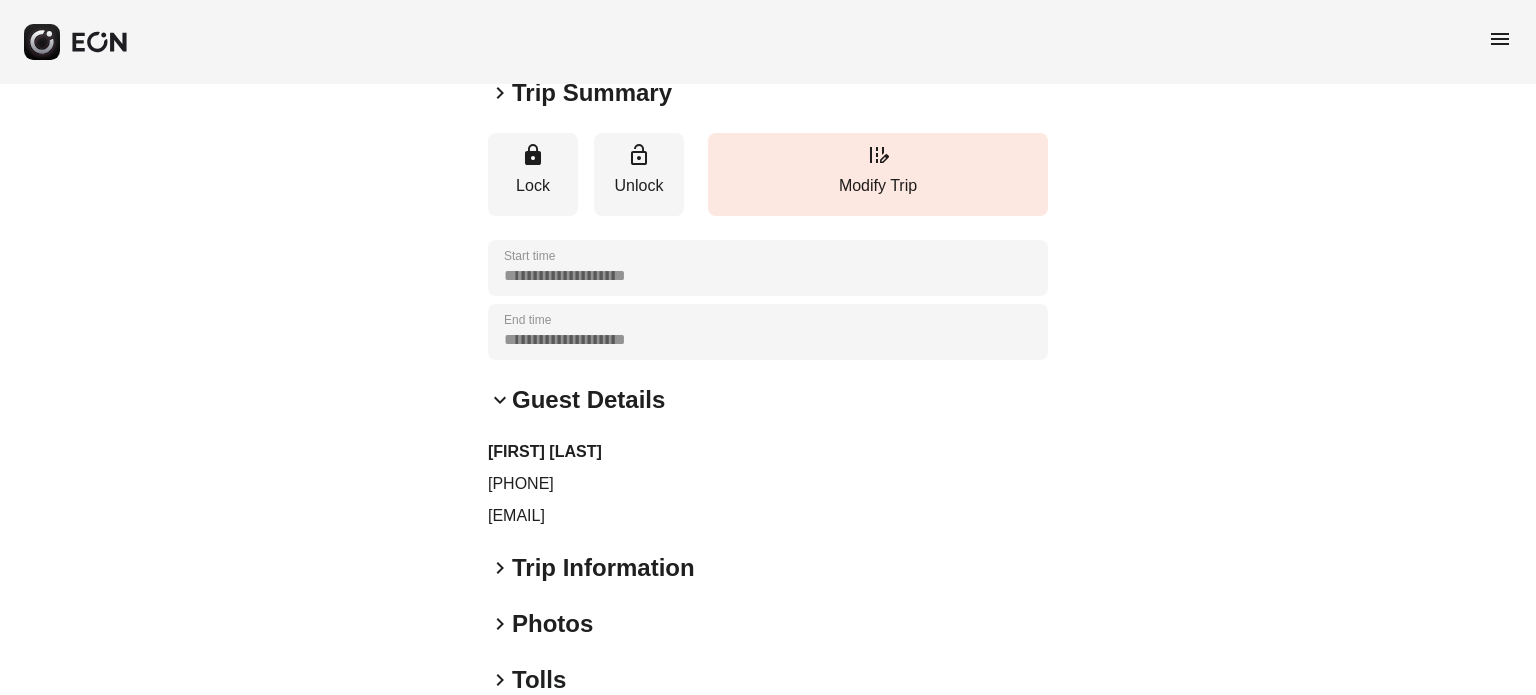 drag, startPoint x: 651, startPoint y: 519, endPoint x: 470, endPoint y: 513, distance: 181.09943 